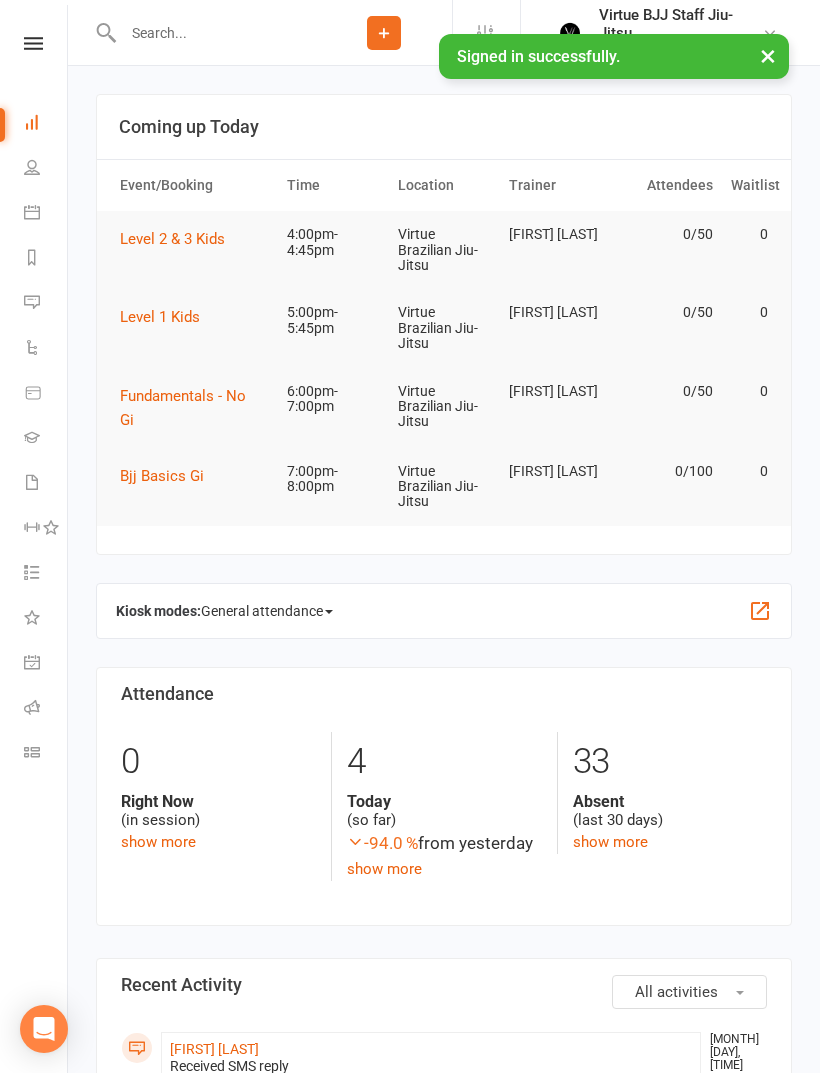 scroll, scrollTop: 0, scrollLeft: 0, axis: both 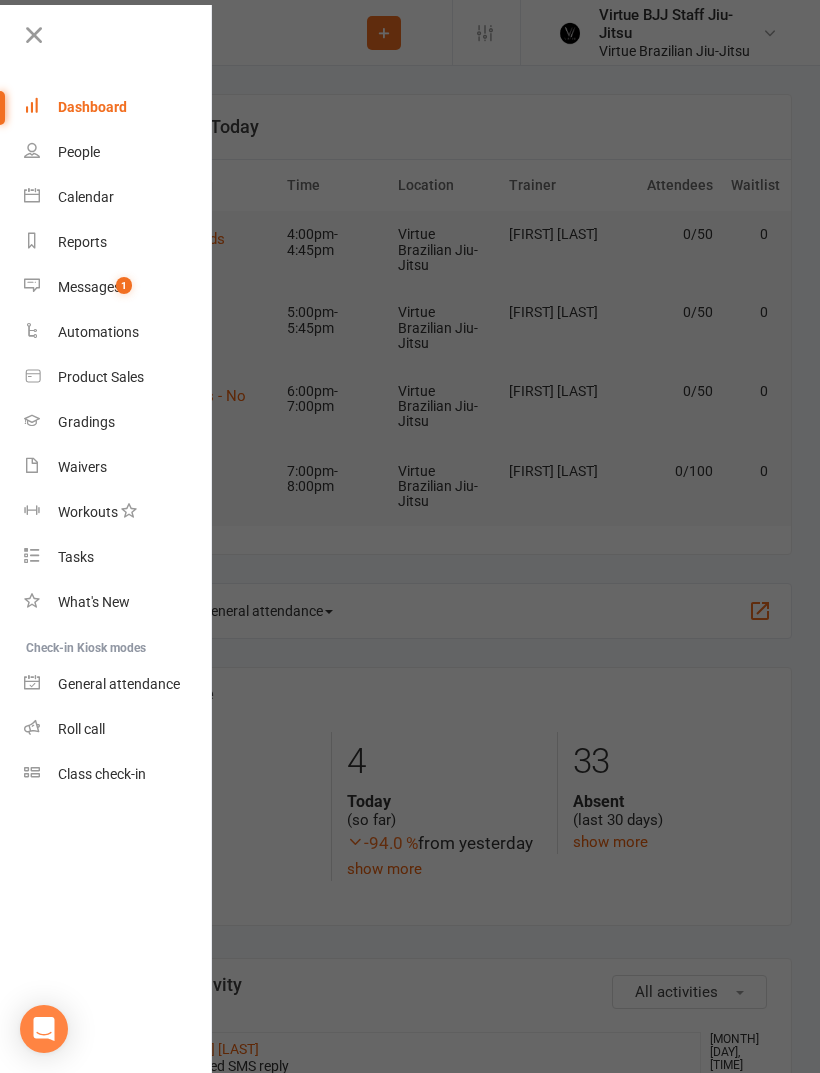 click on "Class check-in" at bounding box center (102, 774) 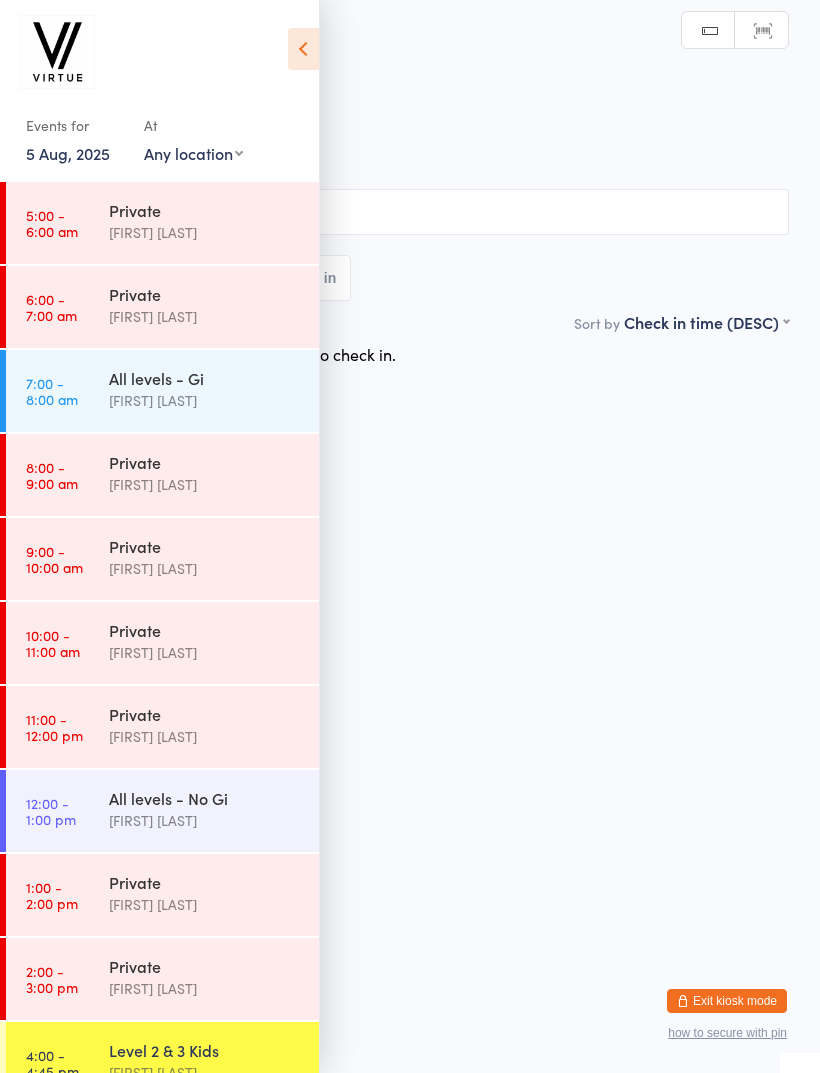 scroll, scrollTop: 0, scrollLeft: 0, axis: both 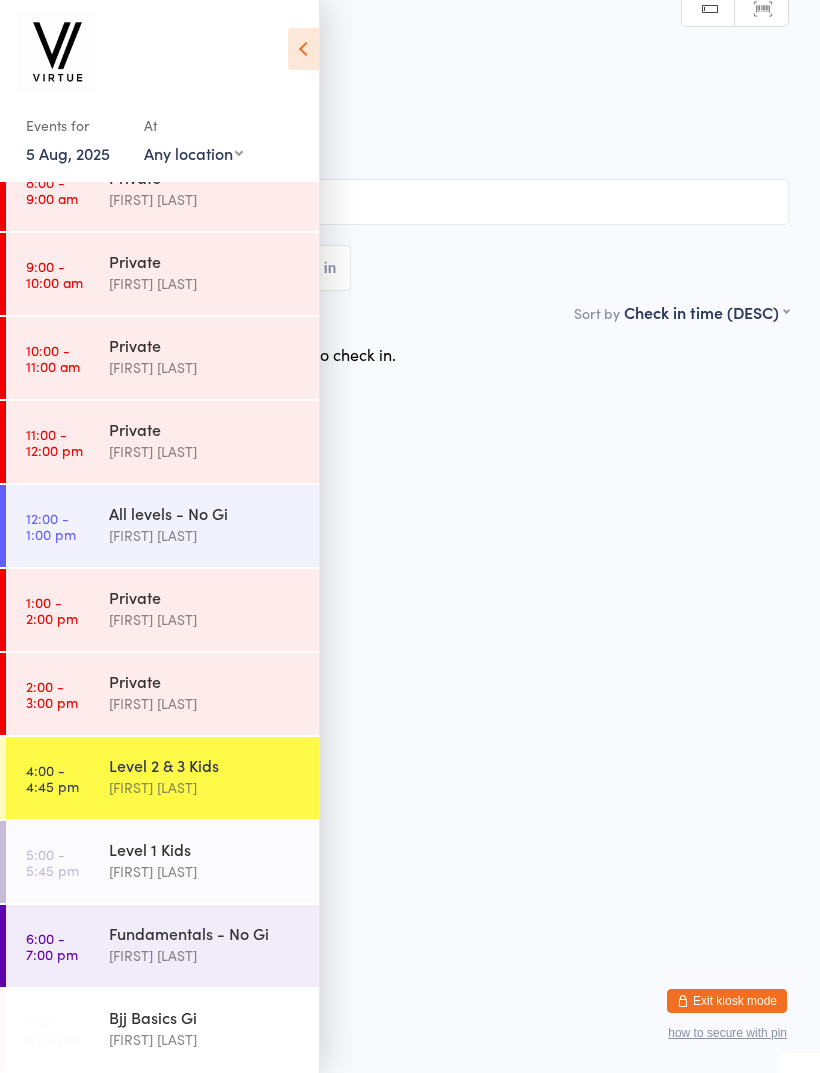 click on "4:00 - 4:45 pm" at bounding box center (52, 778) 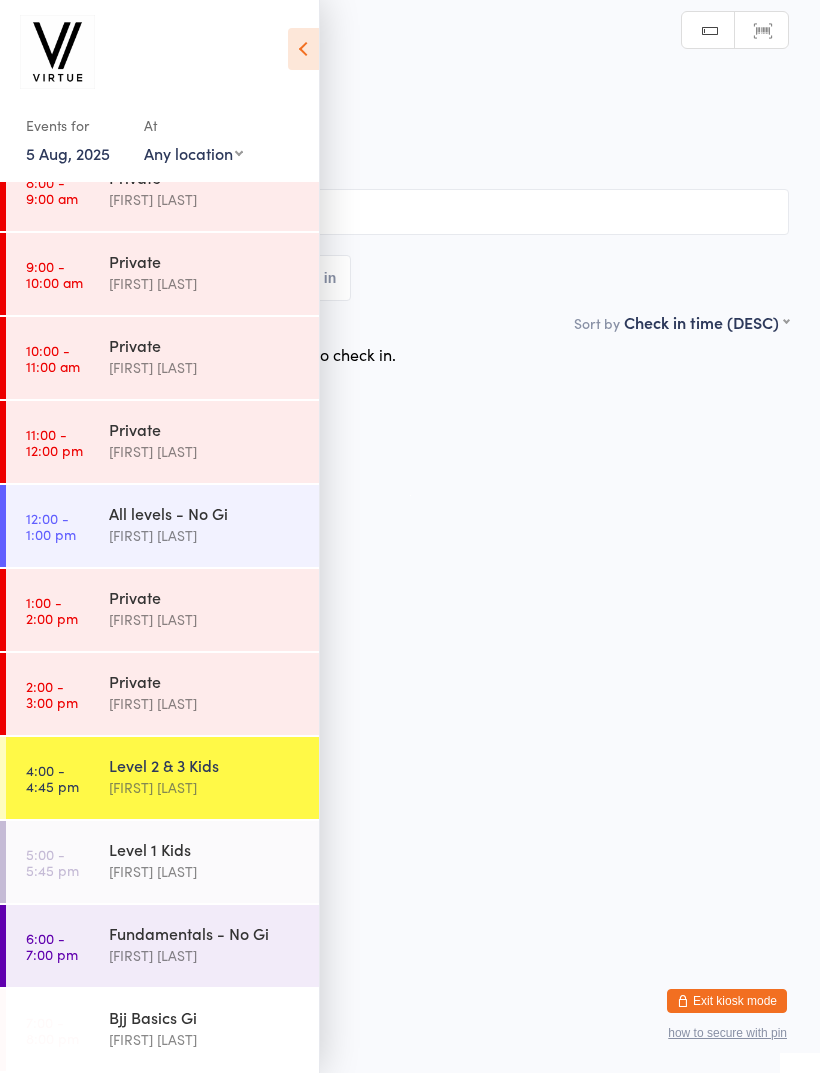 click at bounding box center [303, 49] 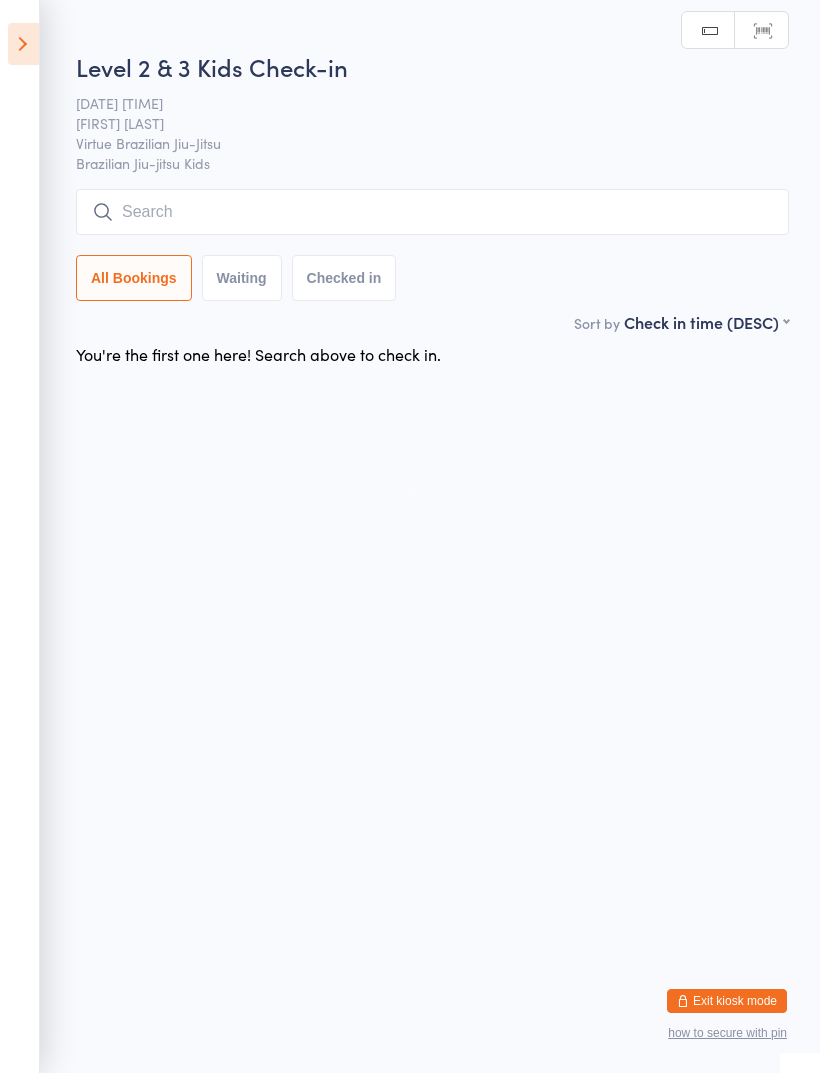 click at bounding box center (432, 212) 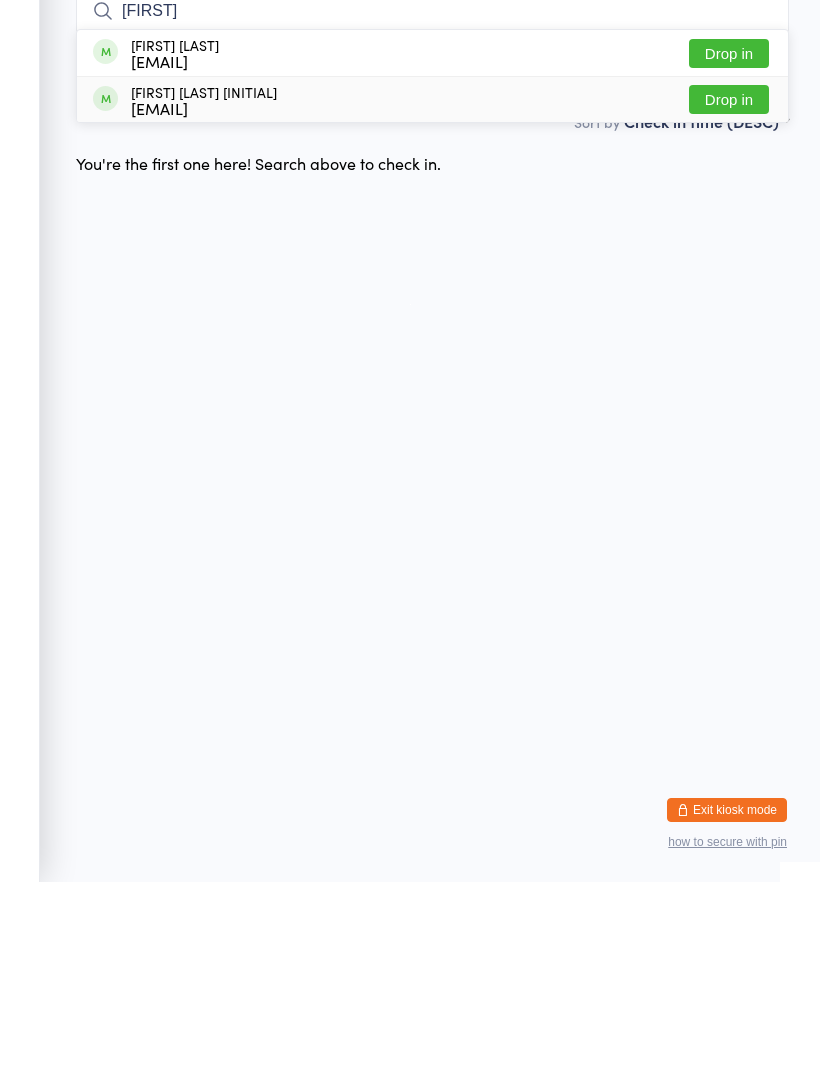 type on "[FIRST]" 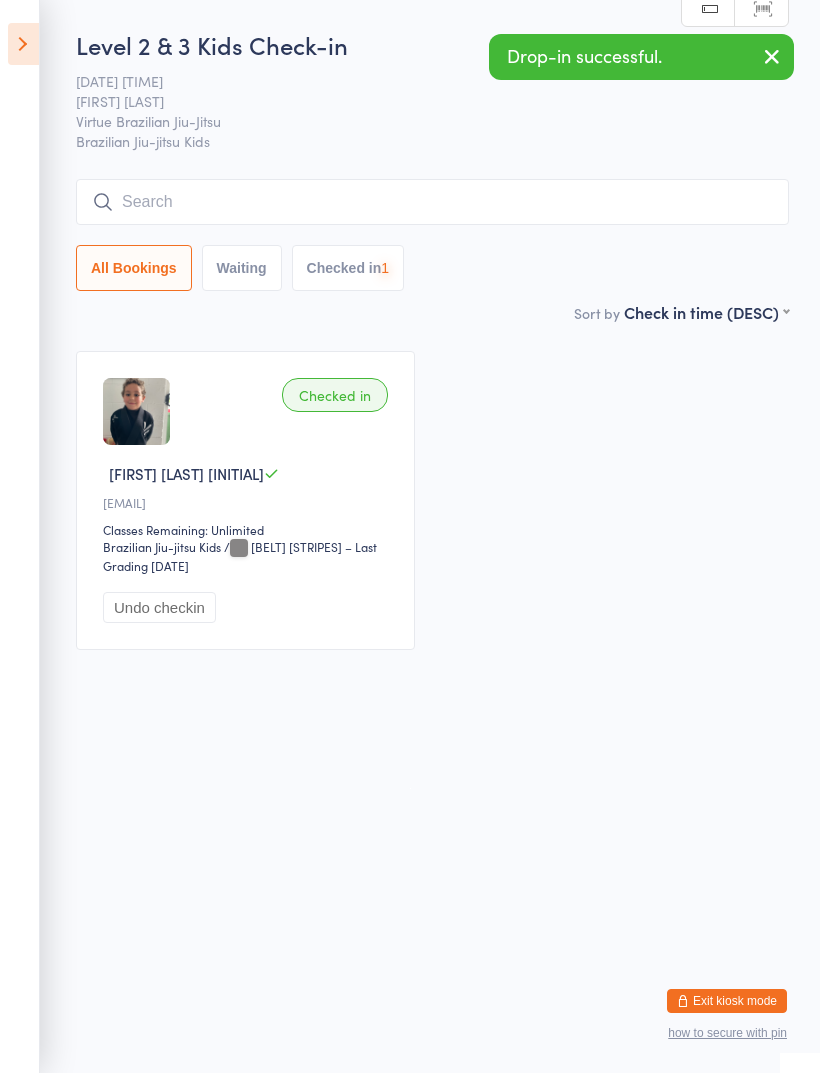click at bounding box center (432, 202) 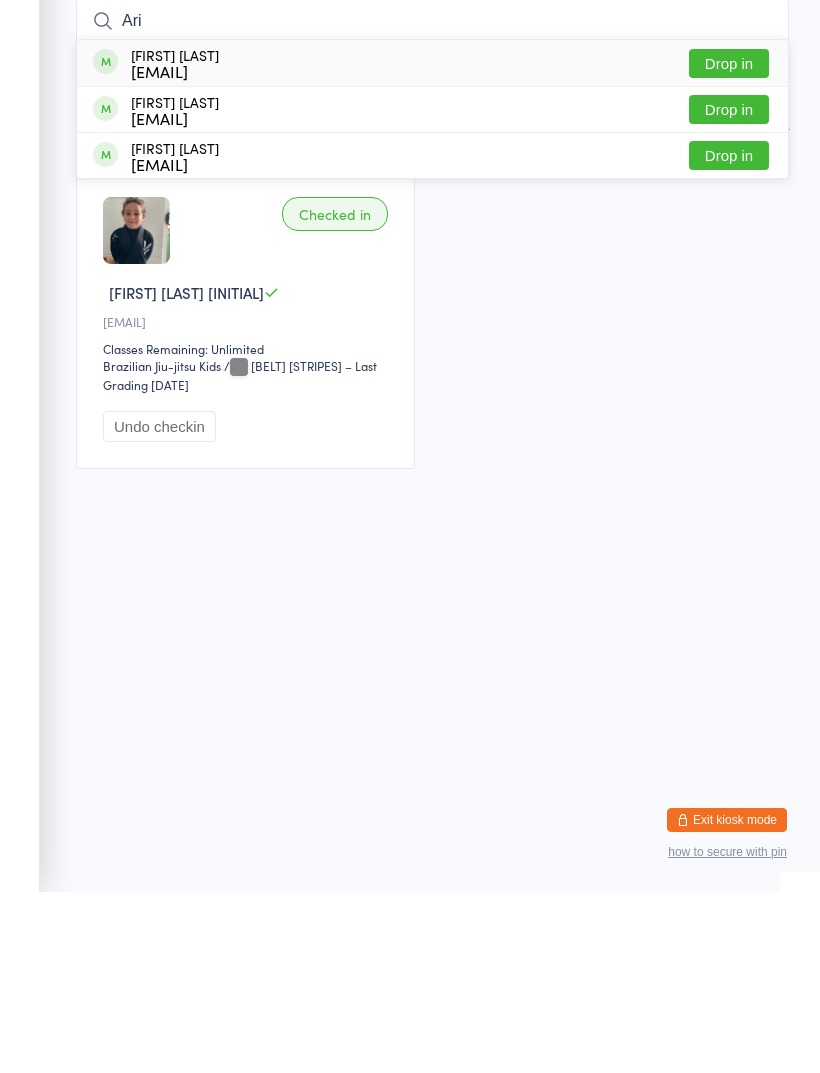 type on "Ari" 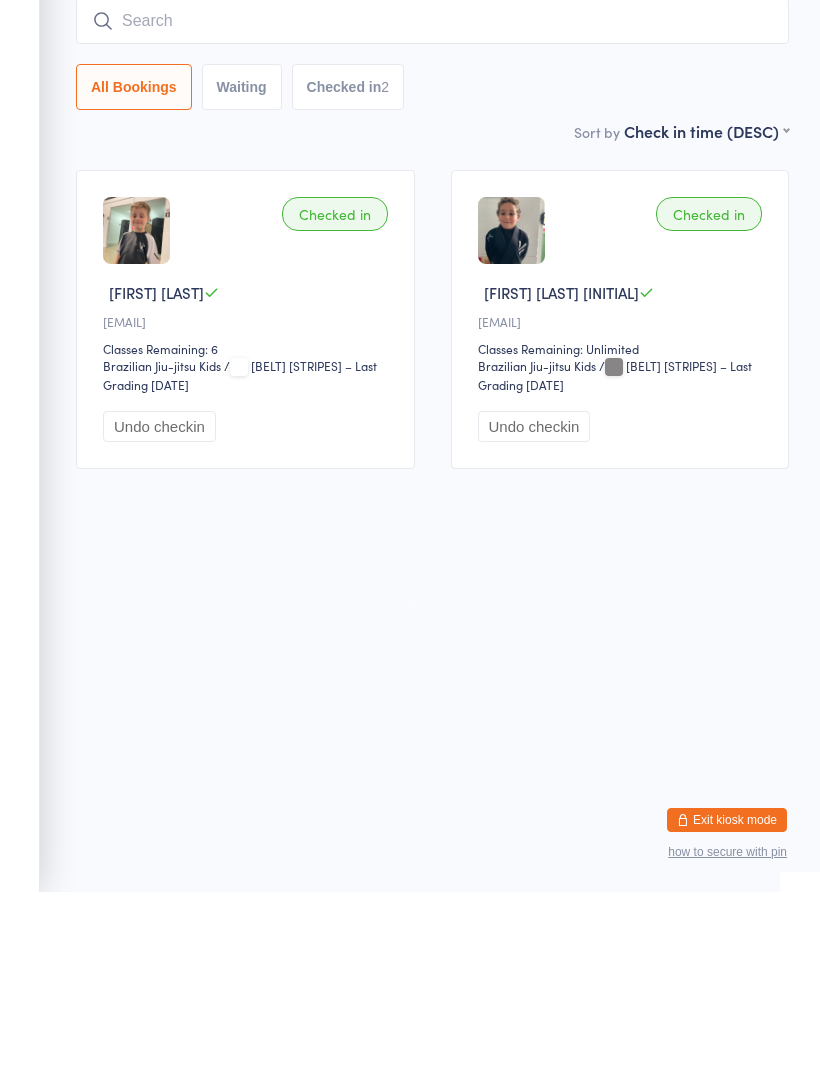 click at bounding box center [432, 202] 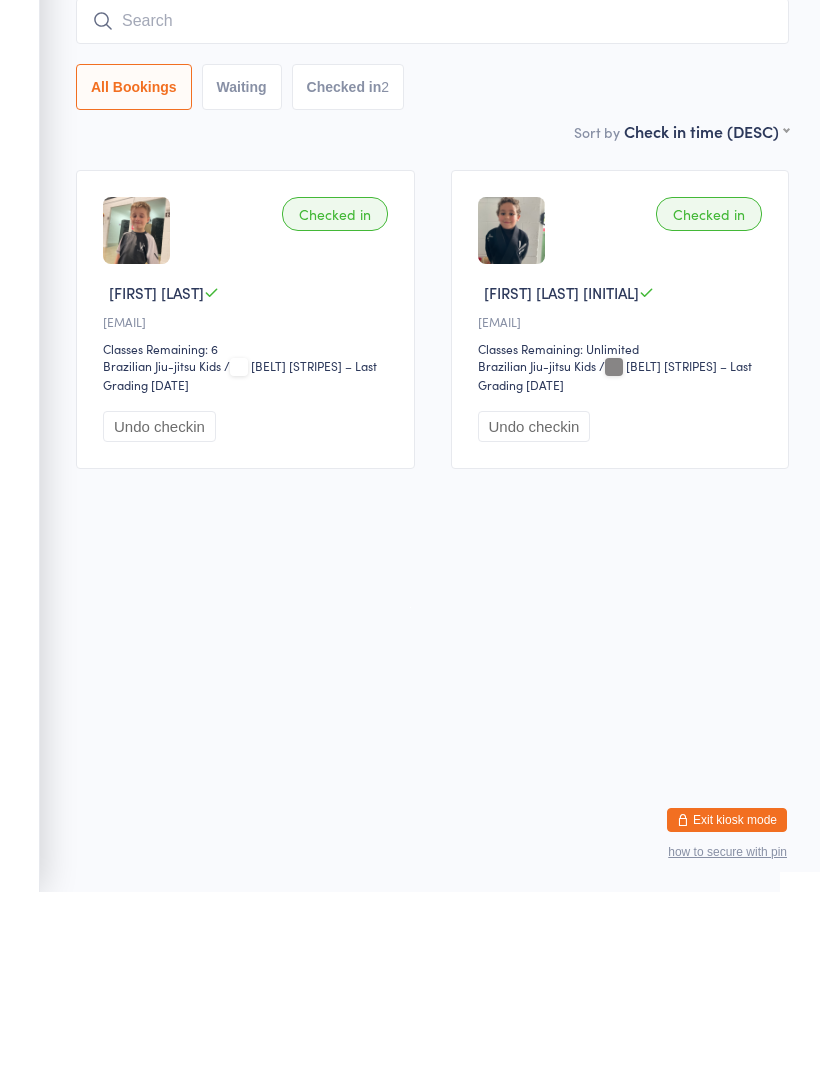 click on "Undo checkin" at bounding box center [159, 607] 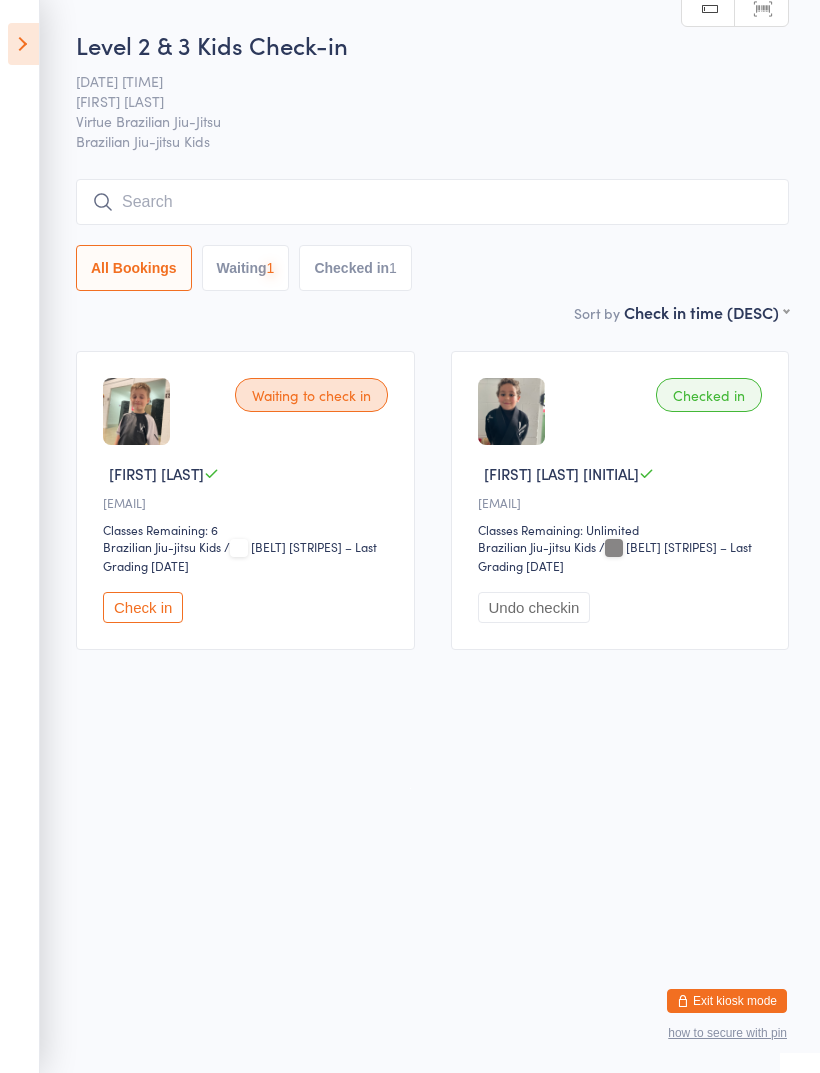 click at bounding box center (432, 202) 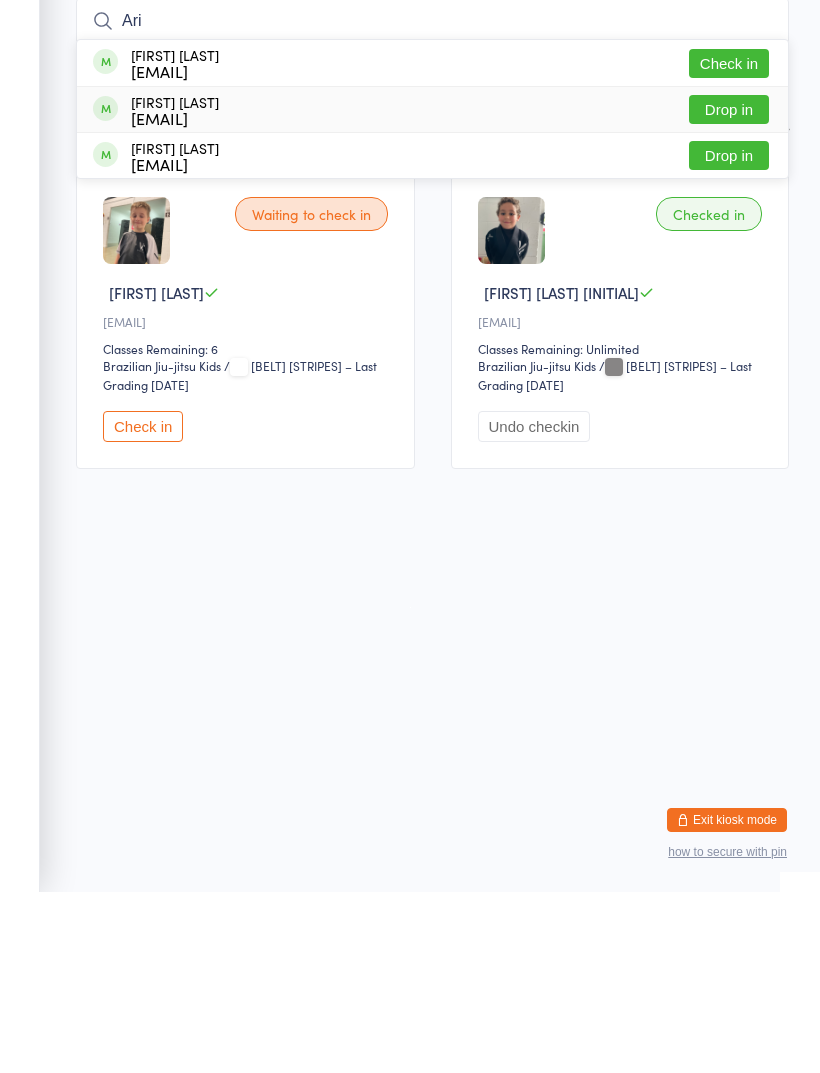 type on "Ari" 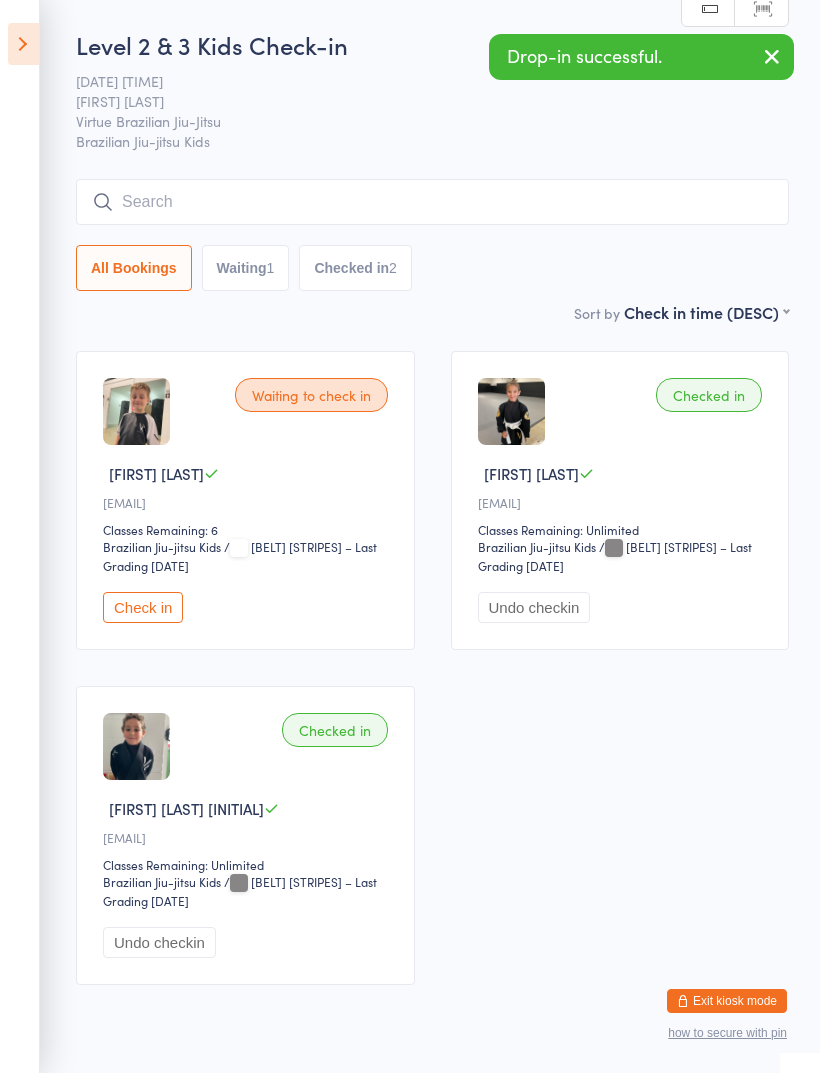 click at bounding box center [432, 202] 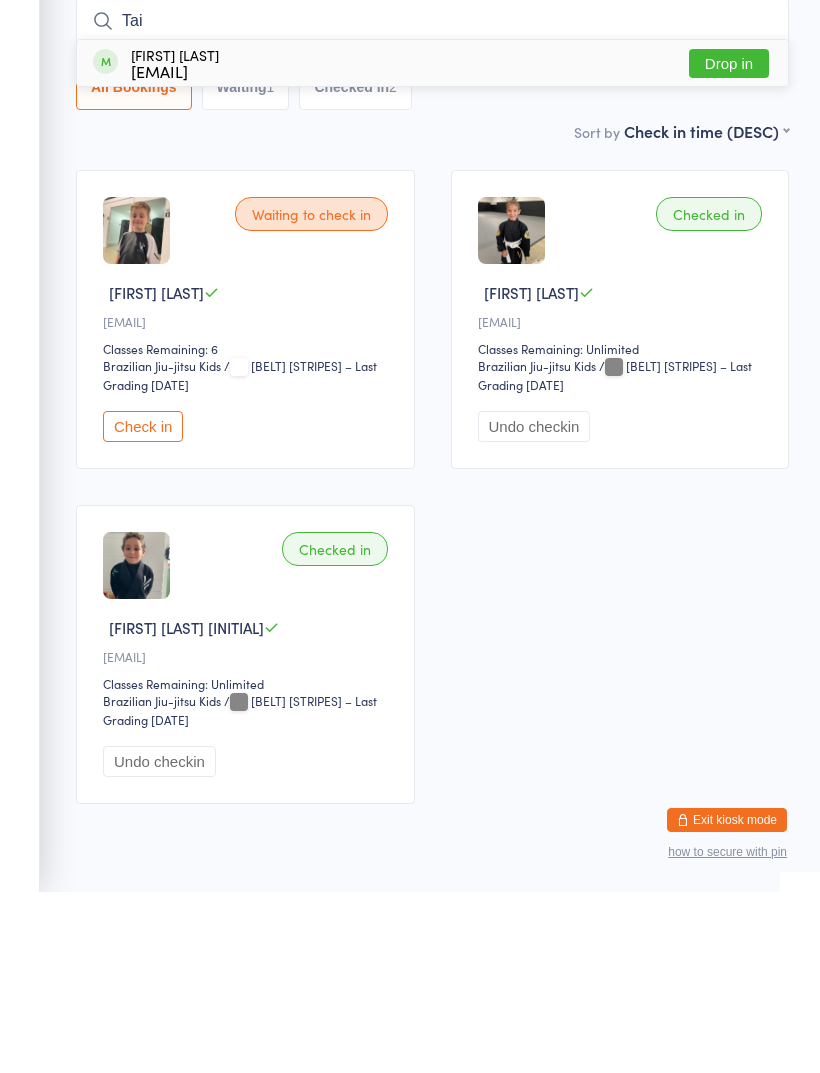 type on "Tai" 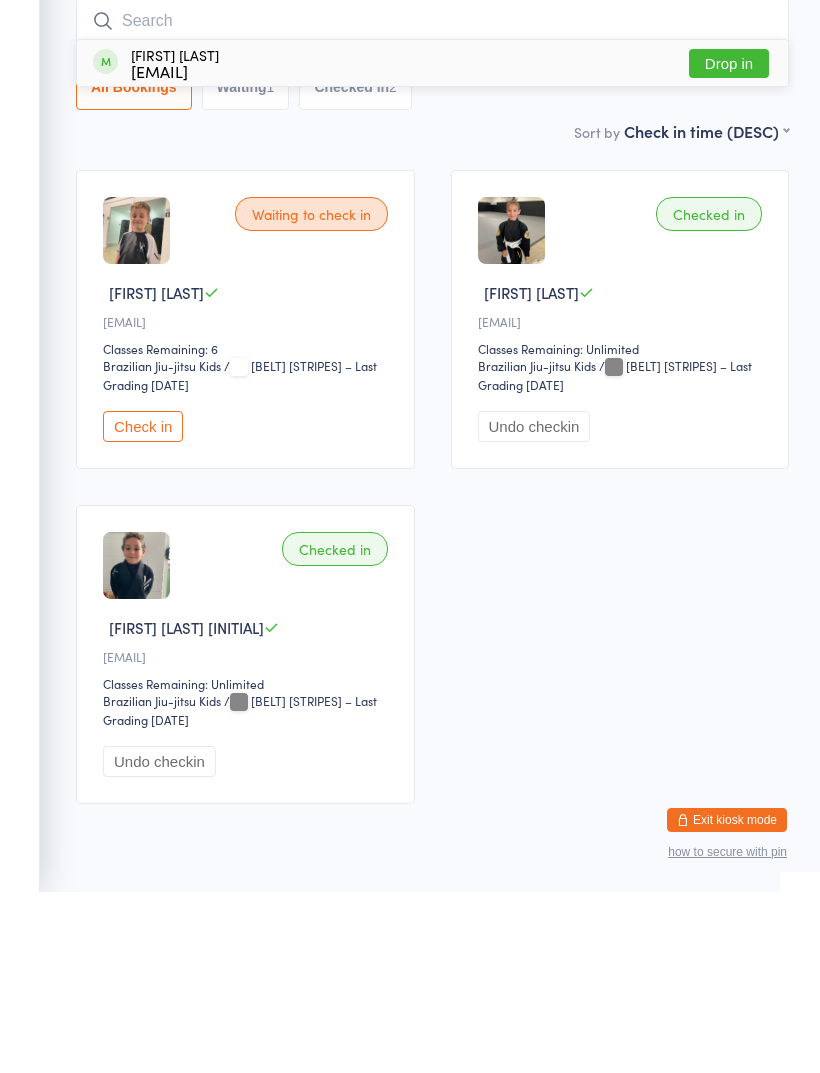 scroll, scrollTop: 76, scrollLeft: 0, axis: vertical 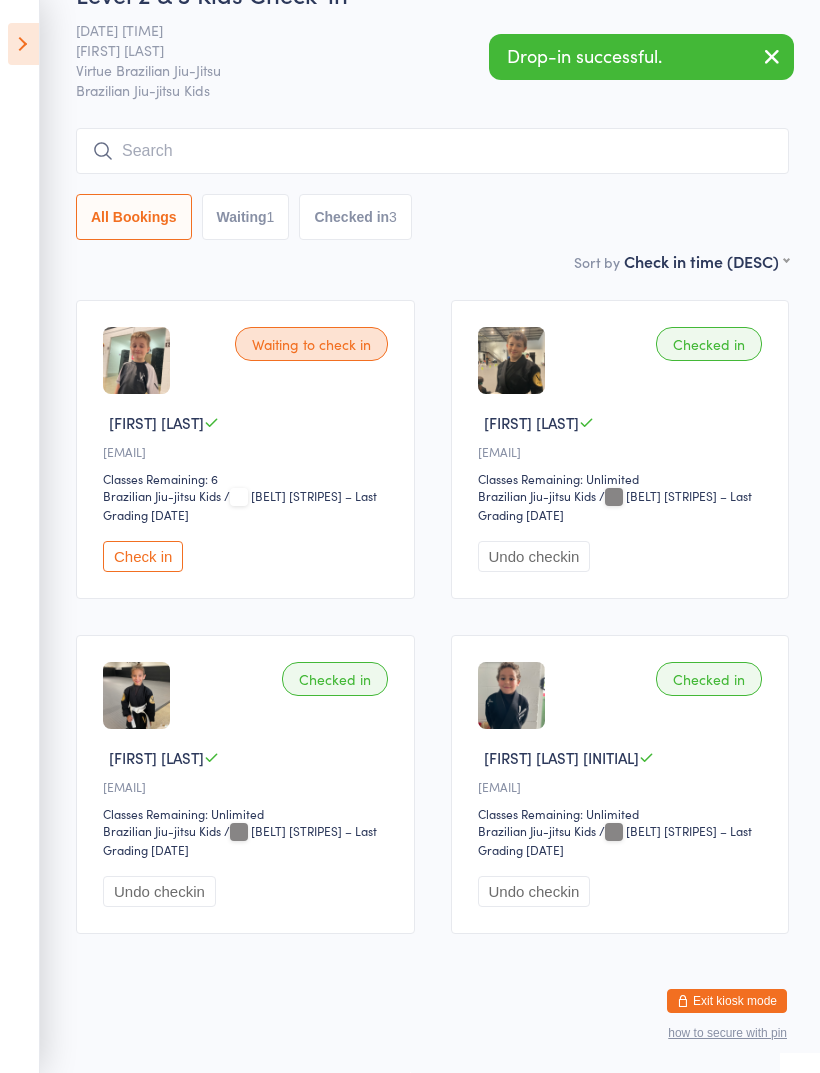 click at bounding box center (432, 151) 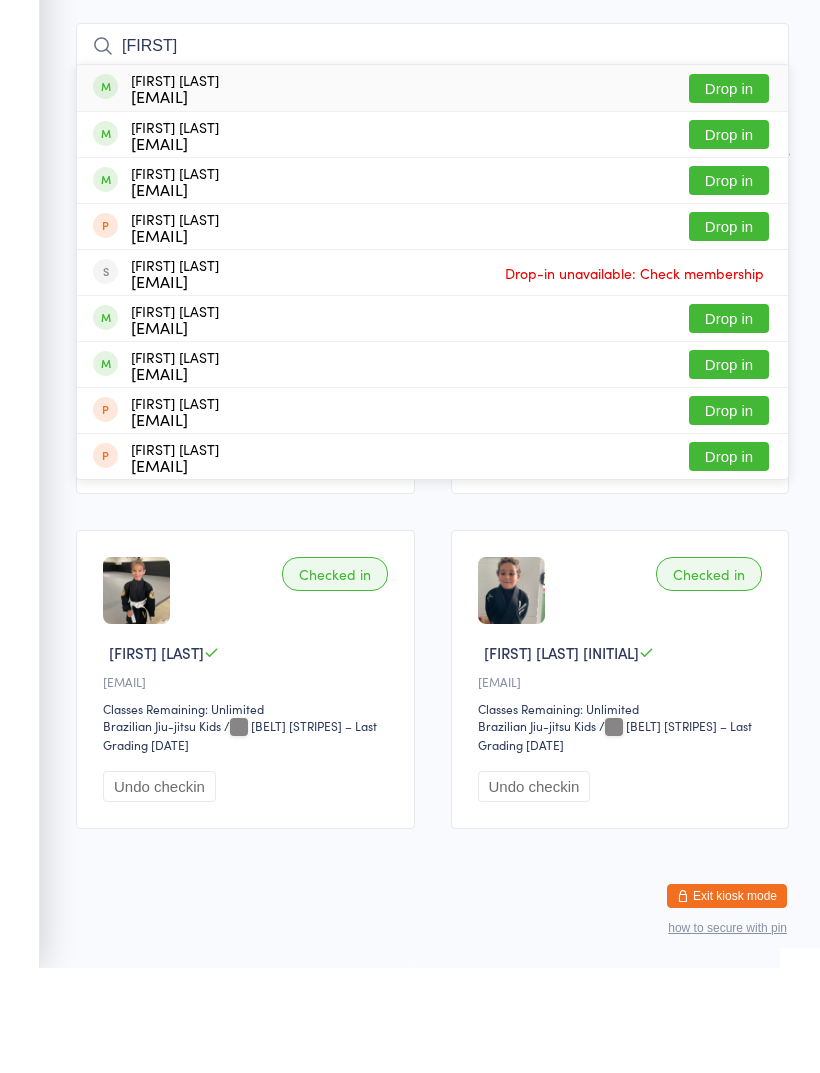 type on "Marino" 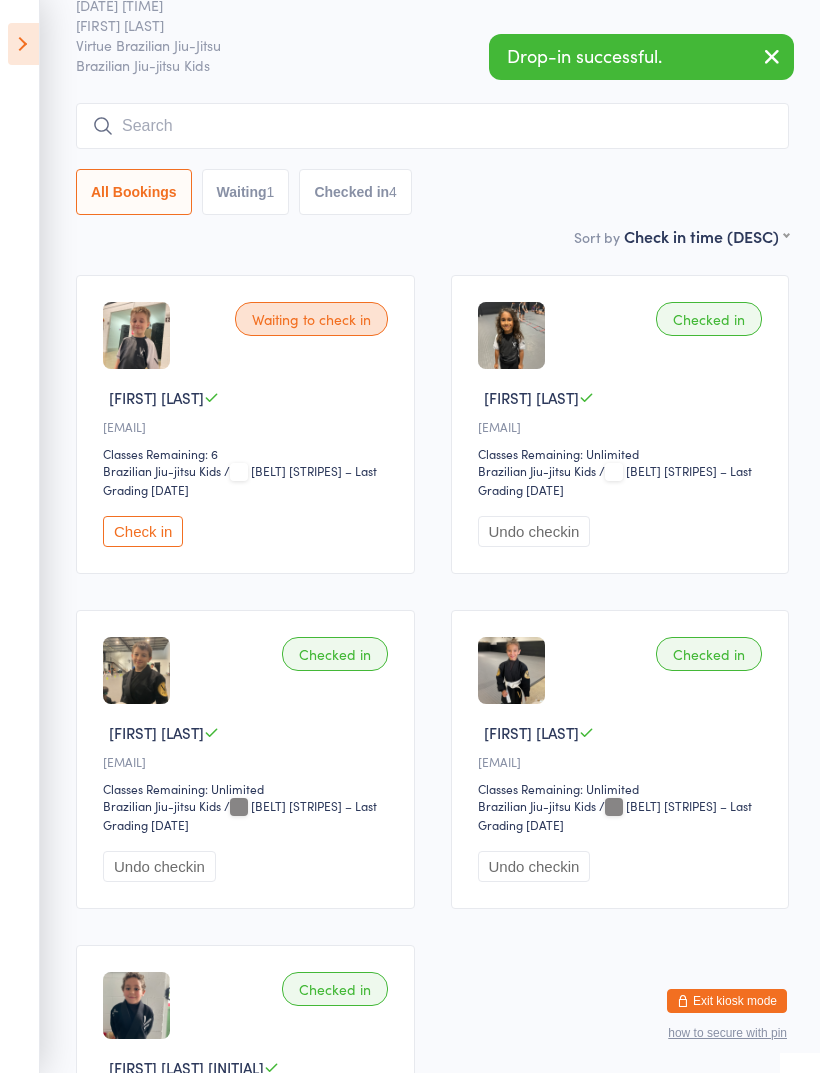 click at bounding box center (432, 126) 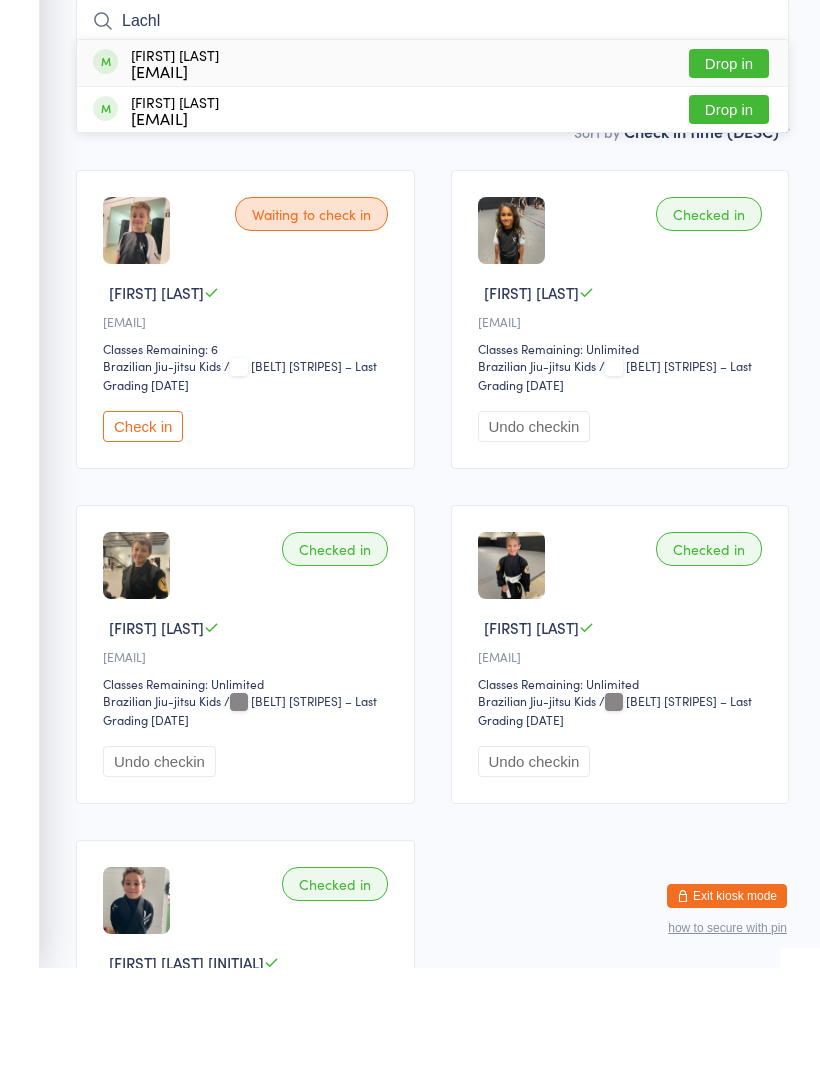 type on "Lachl" 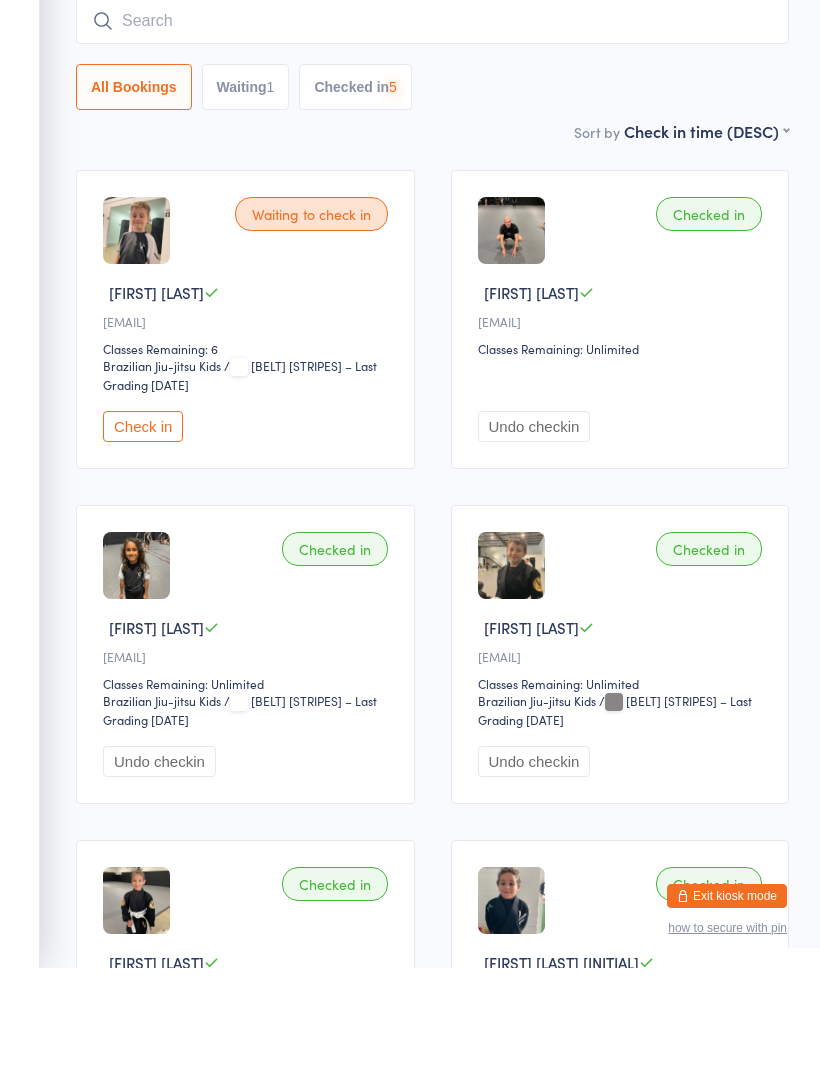 click at bounding box center (432, 126) 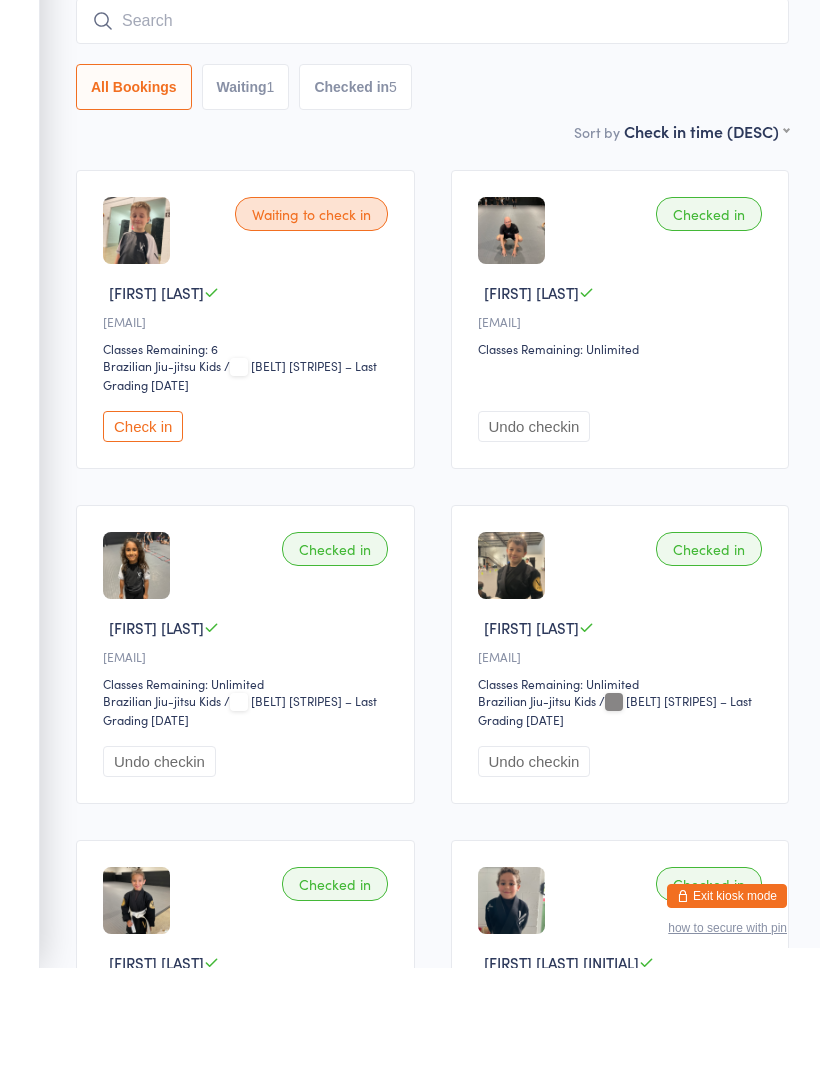 click on "Undo checkin" at bounding box center [534, 531] 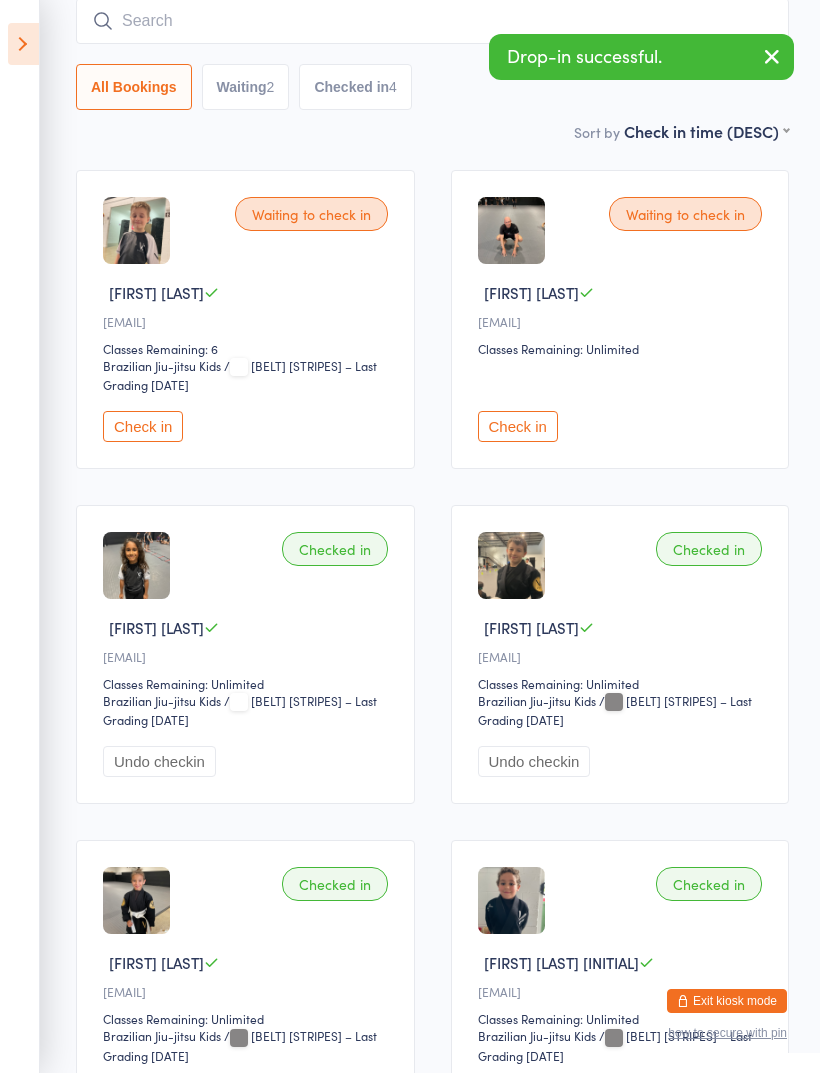 click at bounding box center [432, 21] 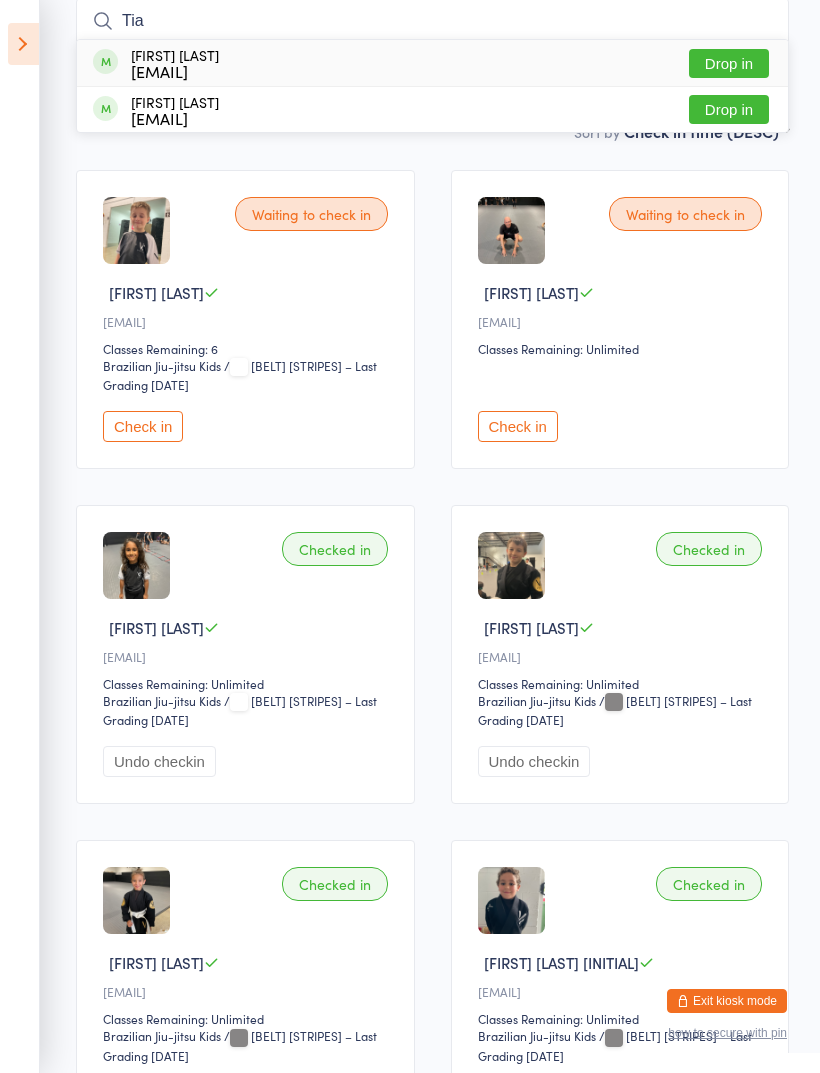 type on "Tia" 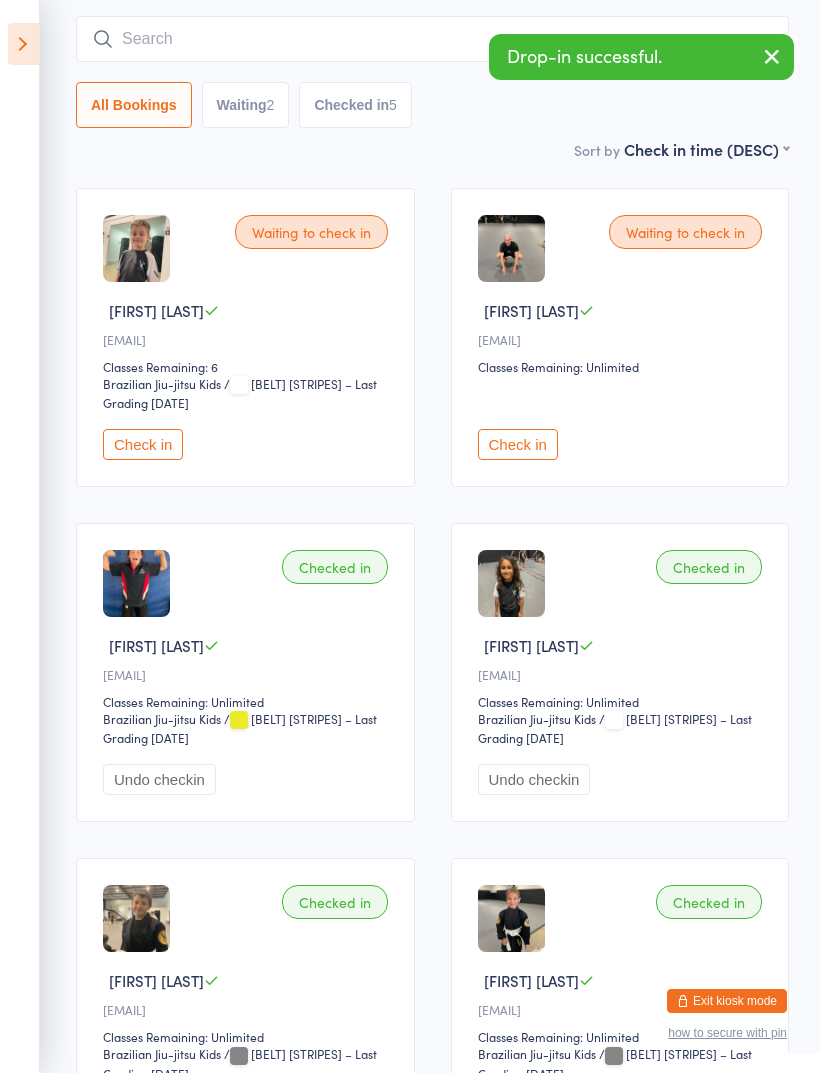 scroll, scrollTop: 162, scrollLeft: 0, axis: vertical 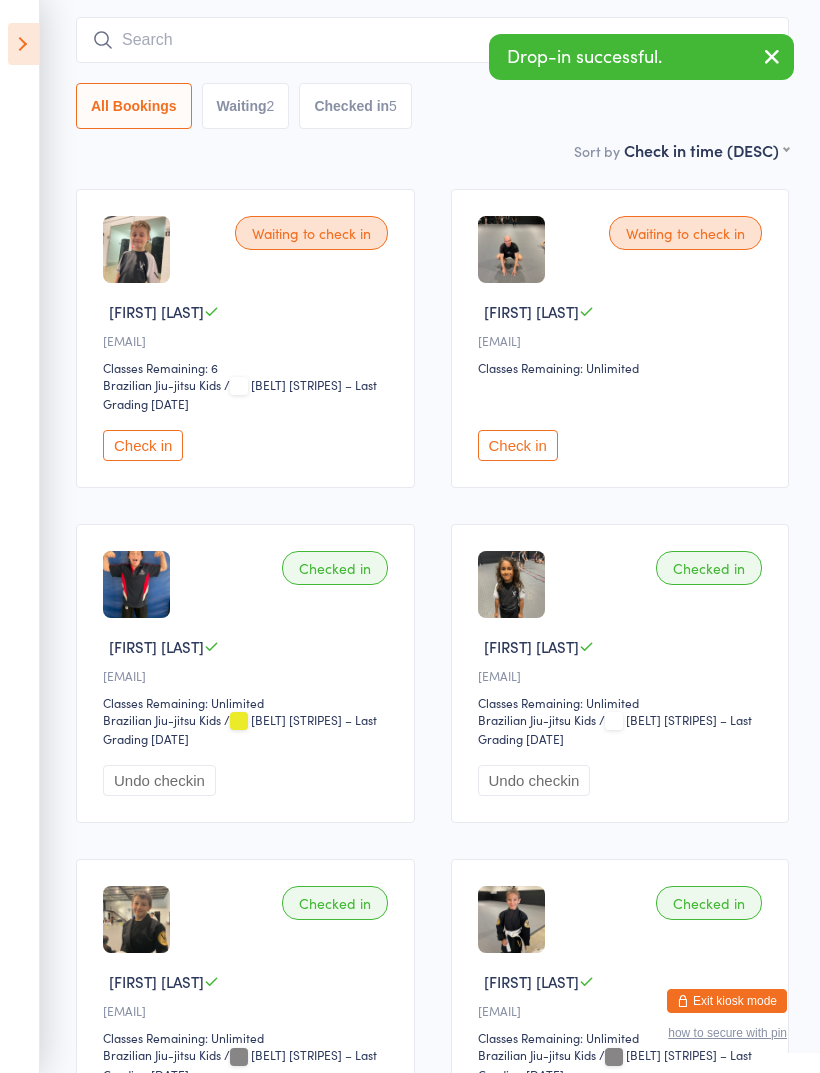 click at bounding box center (23, 44) 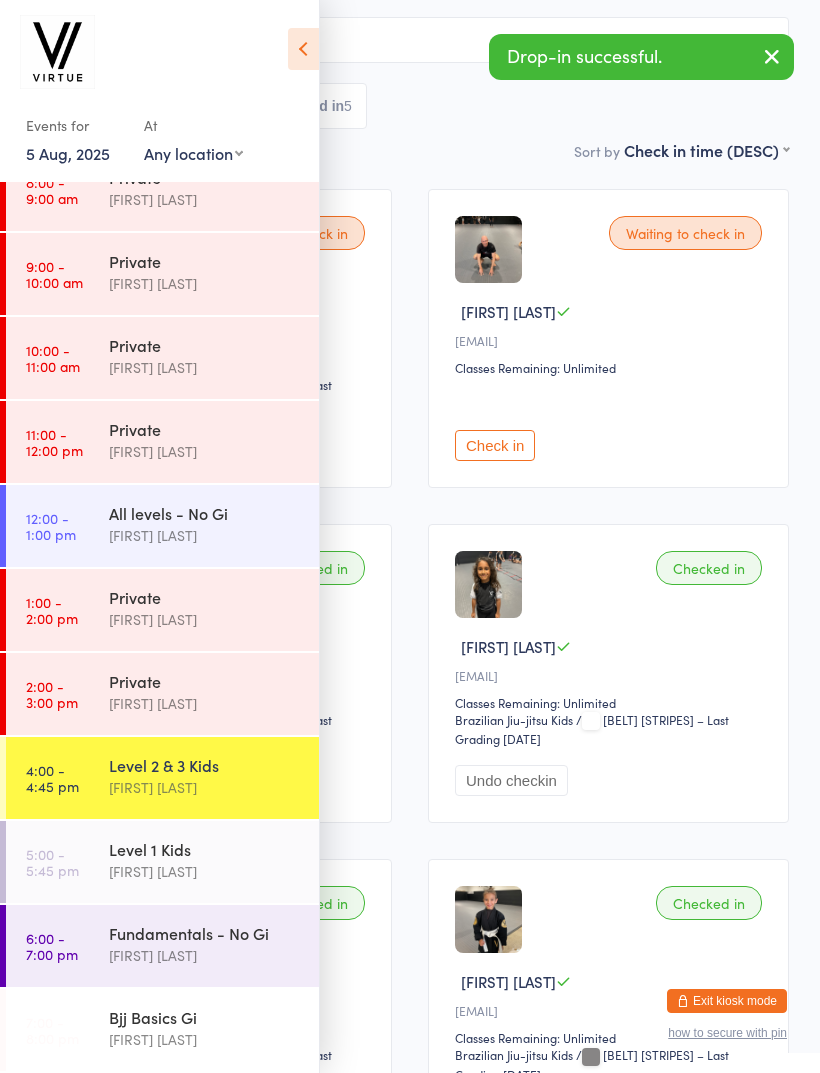 scroll, scrollTop: 221, scrollLeft: 0, axis: vertical 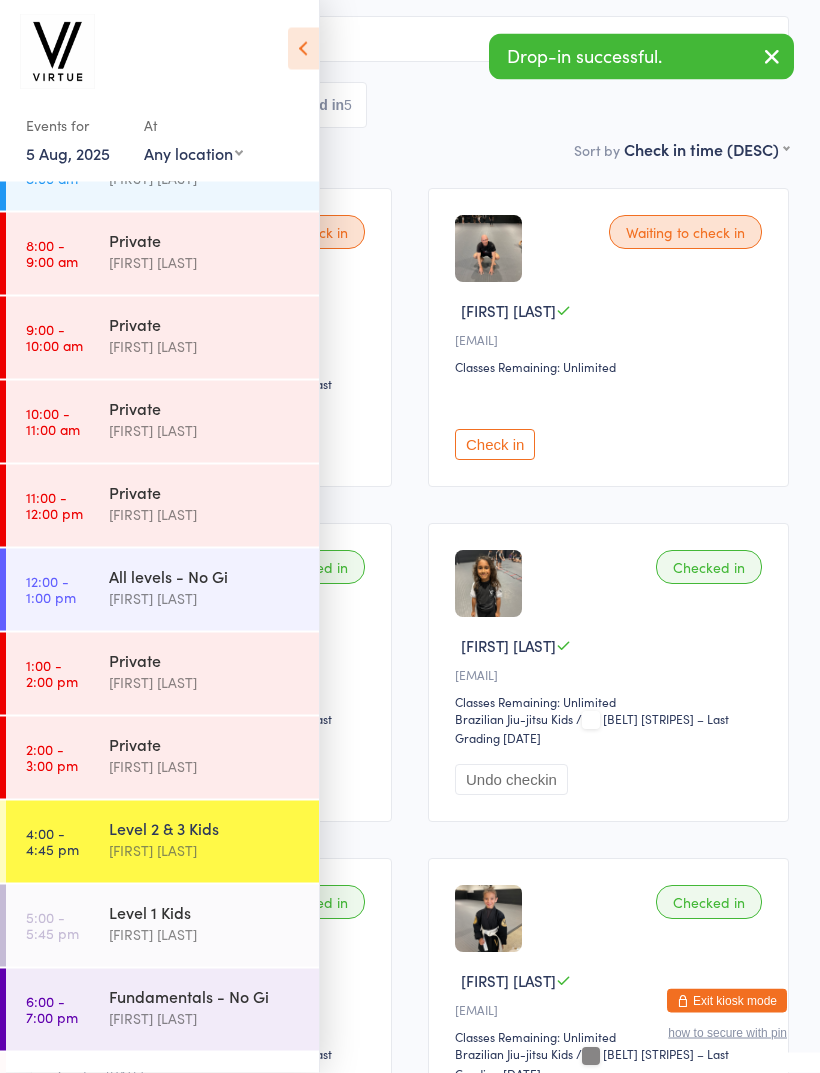 click on "Exit kiosk mode" at bounding box center [727, 1001] 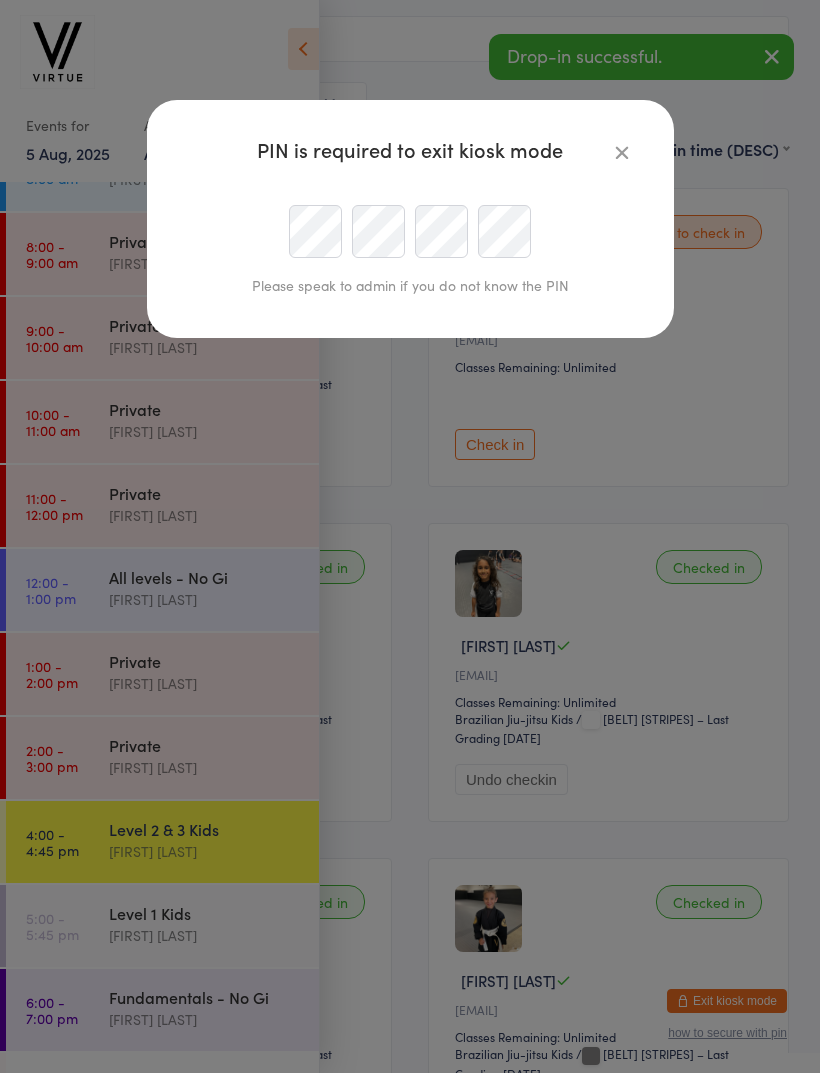 scroll, scrollTop: 162, scrollLeft: 0, axis: vertical 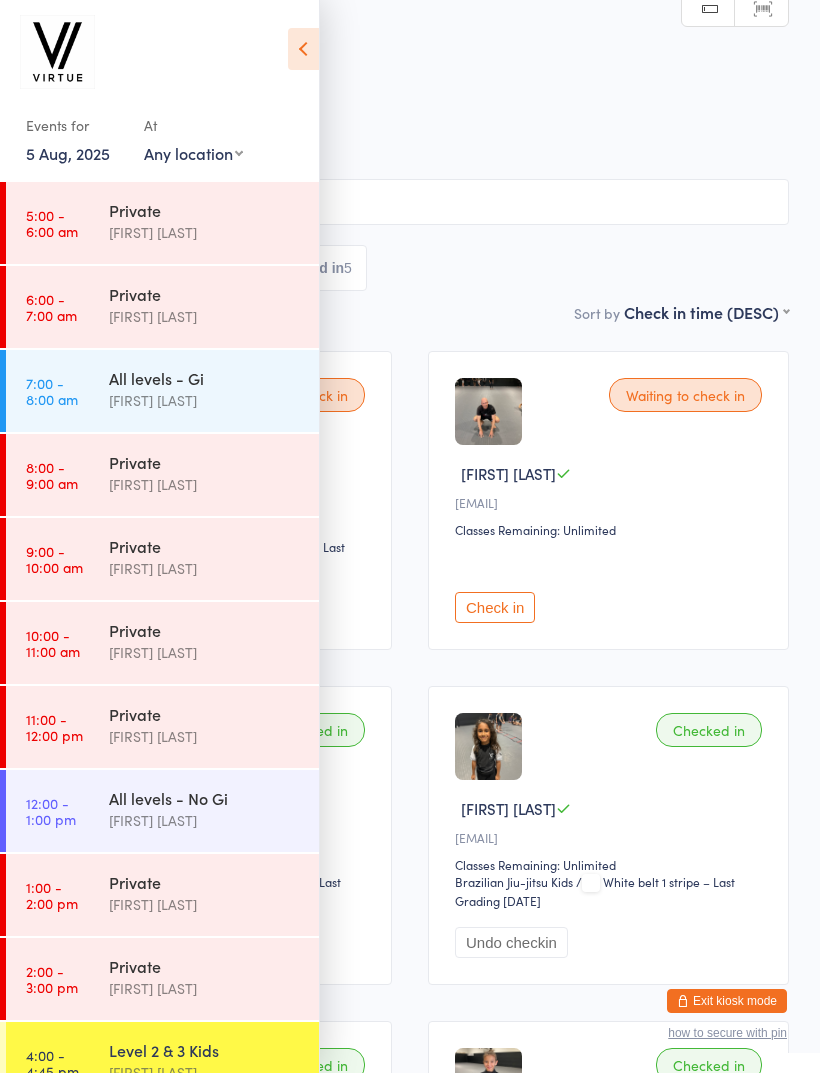 click on "Exit kiosk mode" at bounding box center [727, 1001] 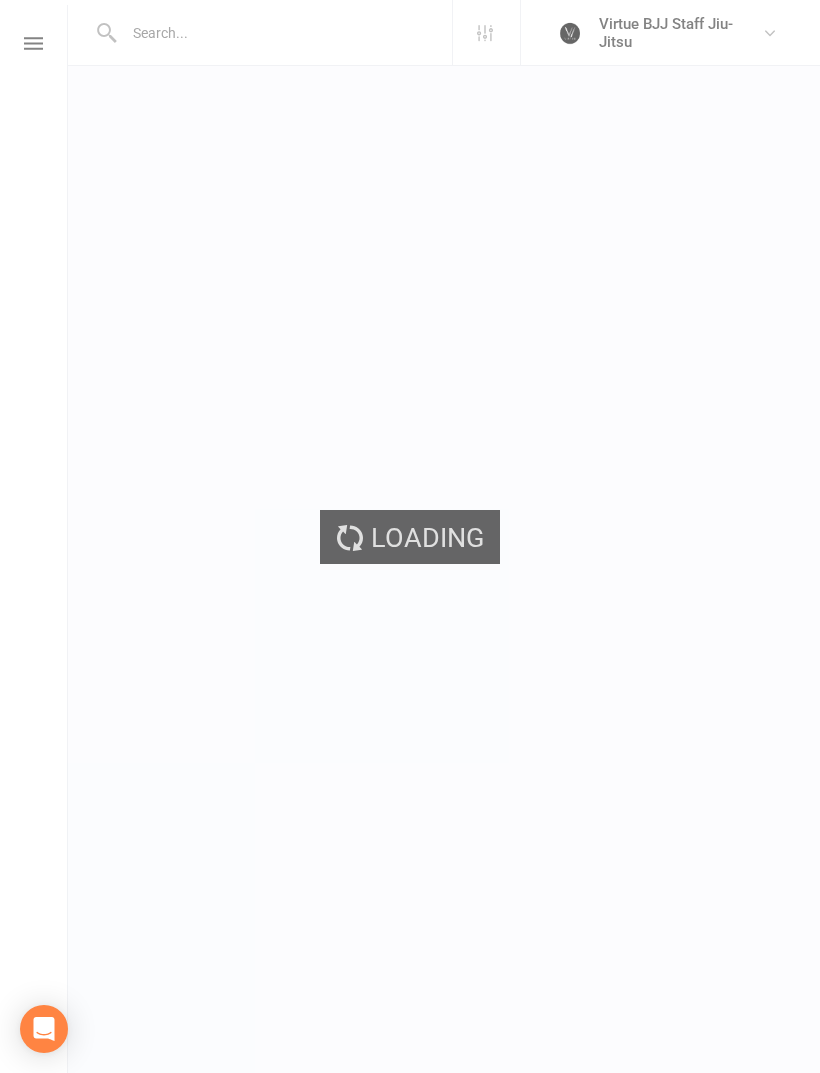 scroll, scrollTop: 0, scrollLeft: 0, axis: both 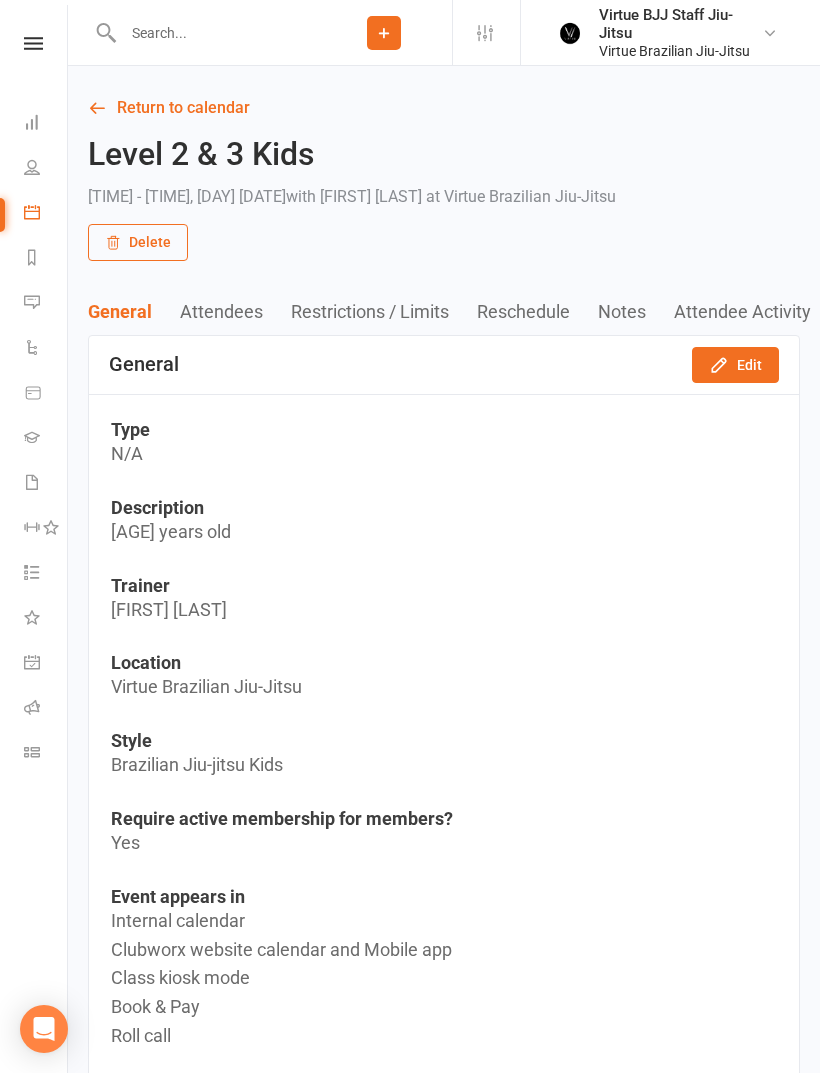 click on "Attendees" at bounding box center (235, 311) 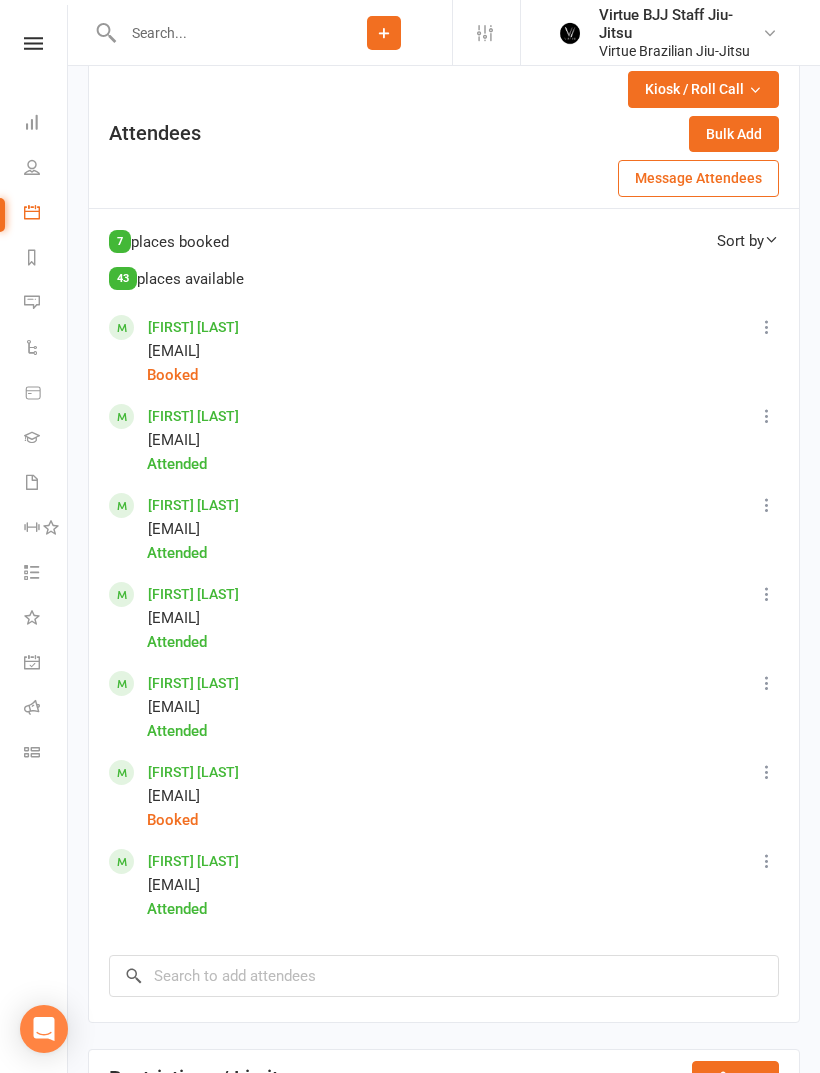 scroll, scrollTop: 1200, scrollLeft: 0, axis: vertical 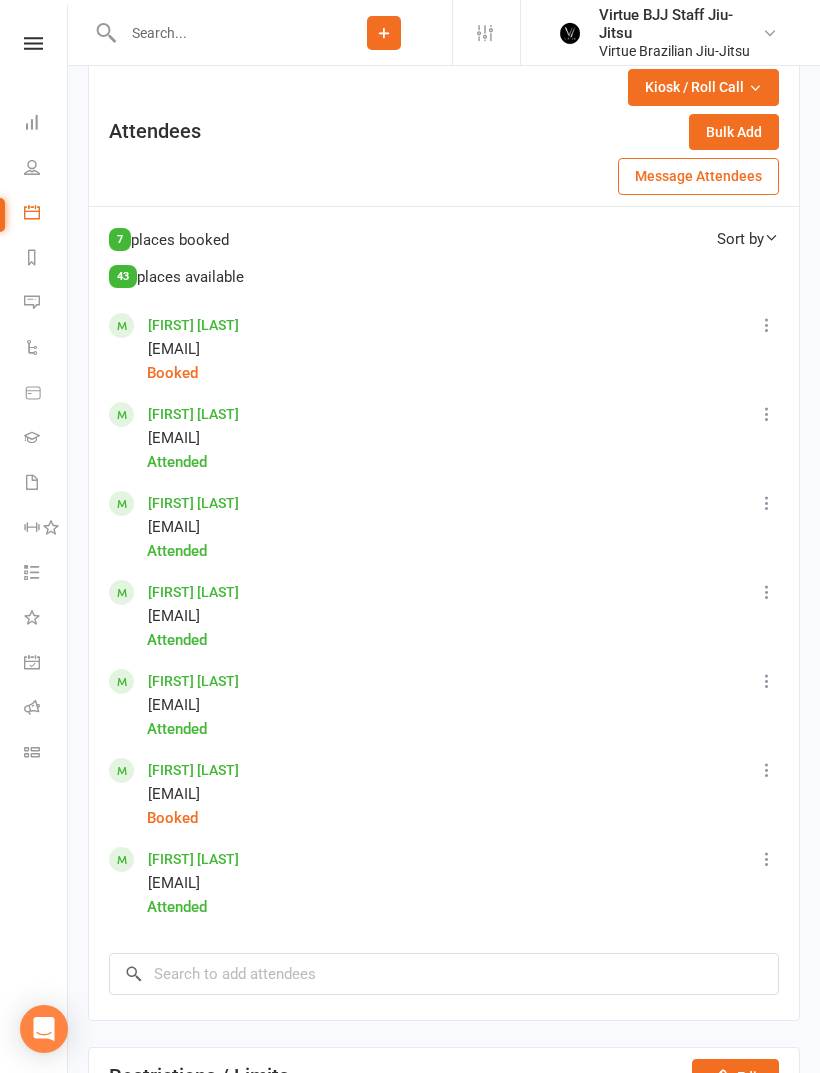 click at bounding box center [767, 325] 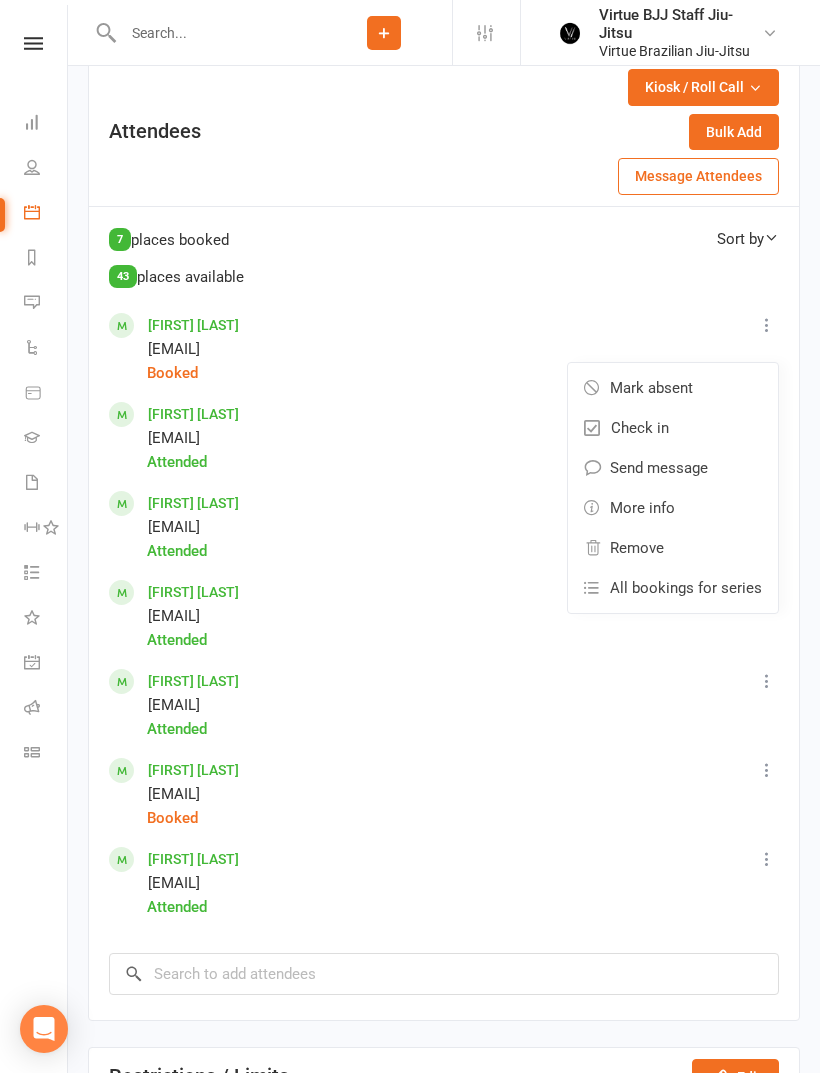 click on "Remove" at bounding box center (673, 548) 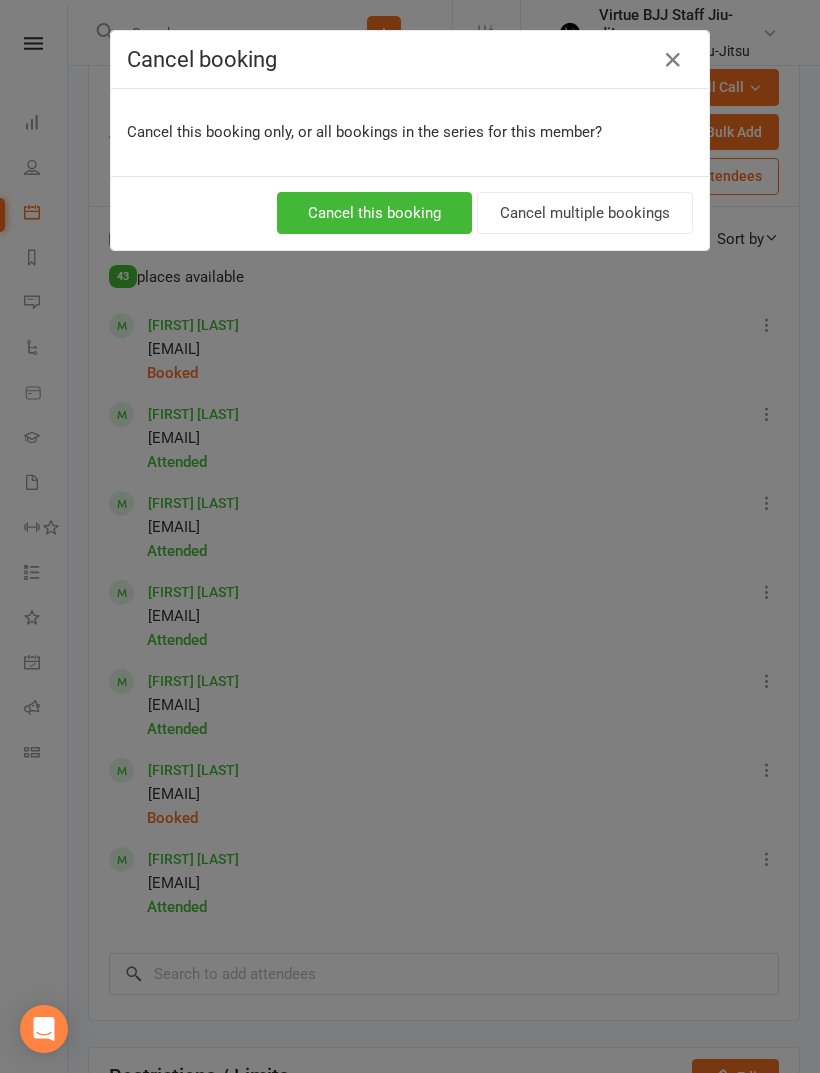 click on "Cancel this booking" at bounding box center [374, 213] 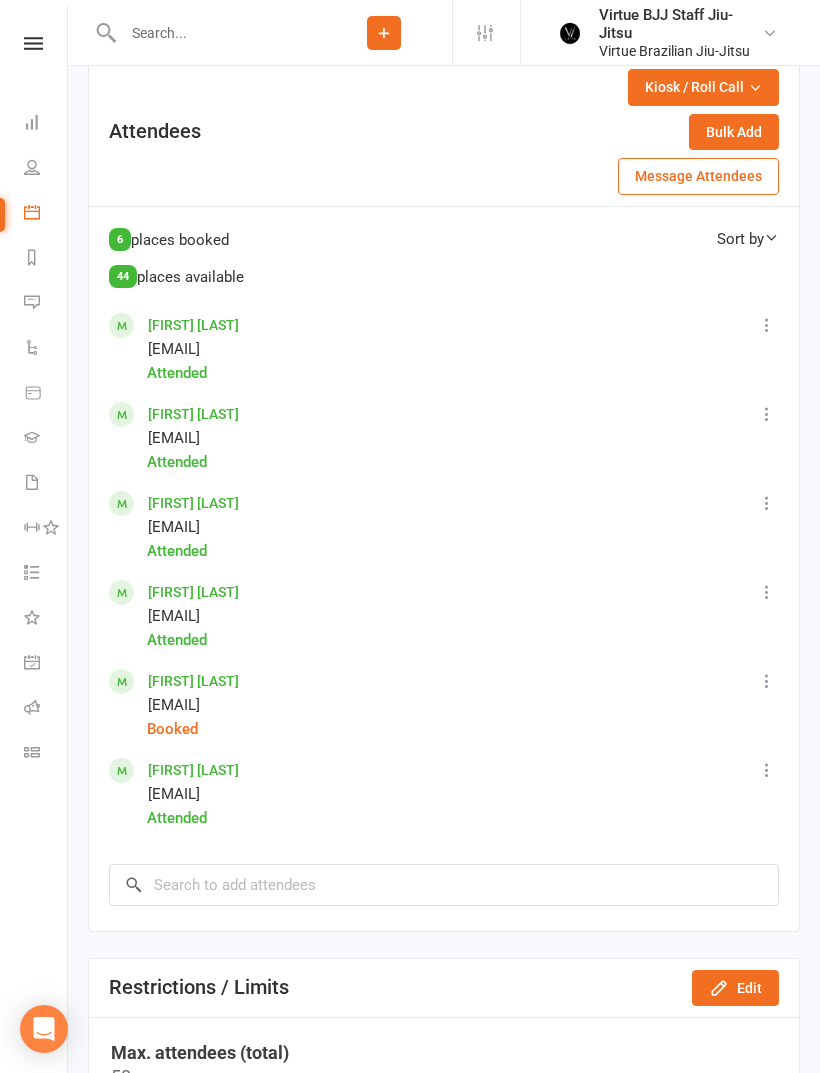 click at bounding box center (767, 681) 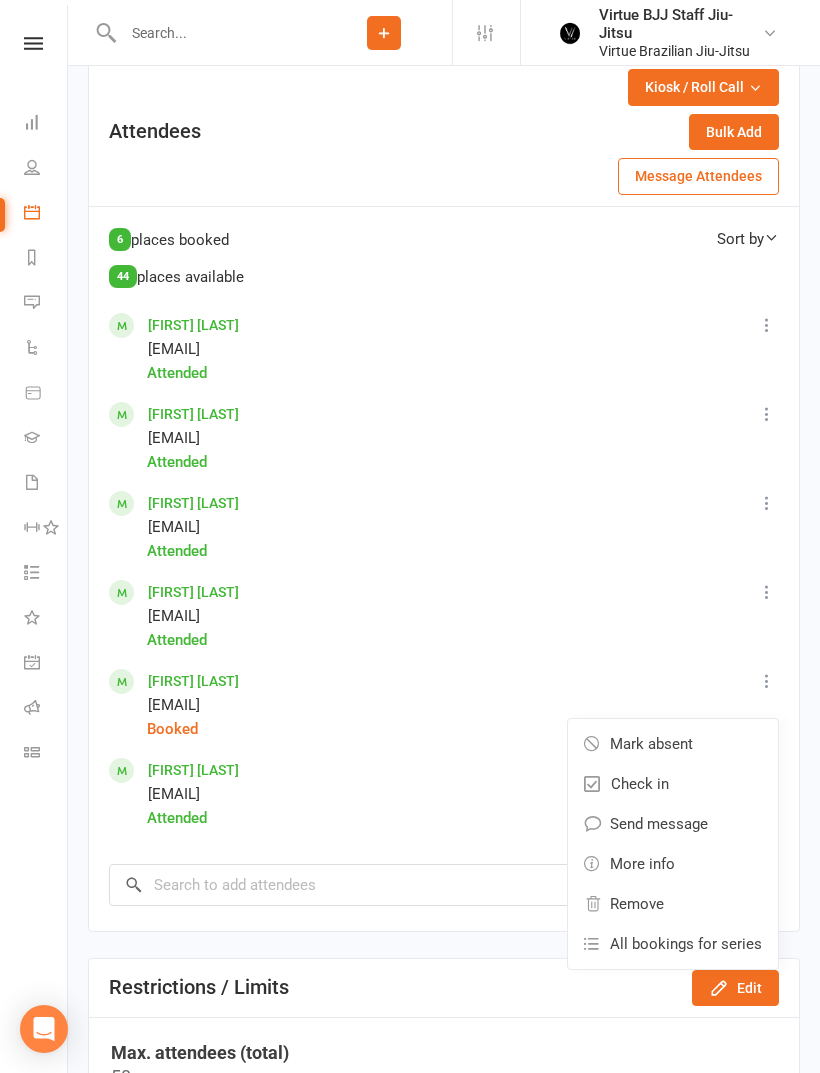 click on "Remove" at bounding box center [637, 904] 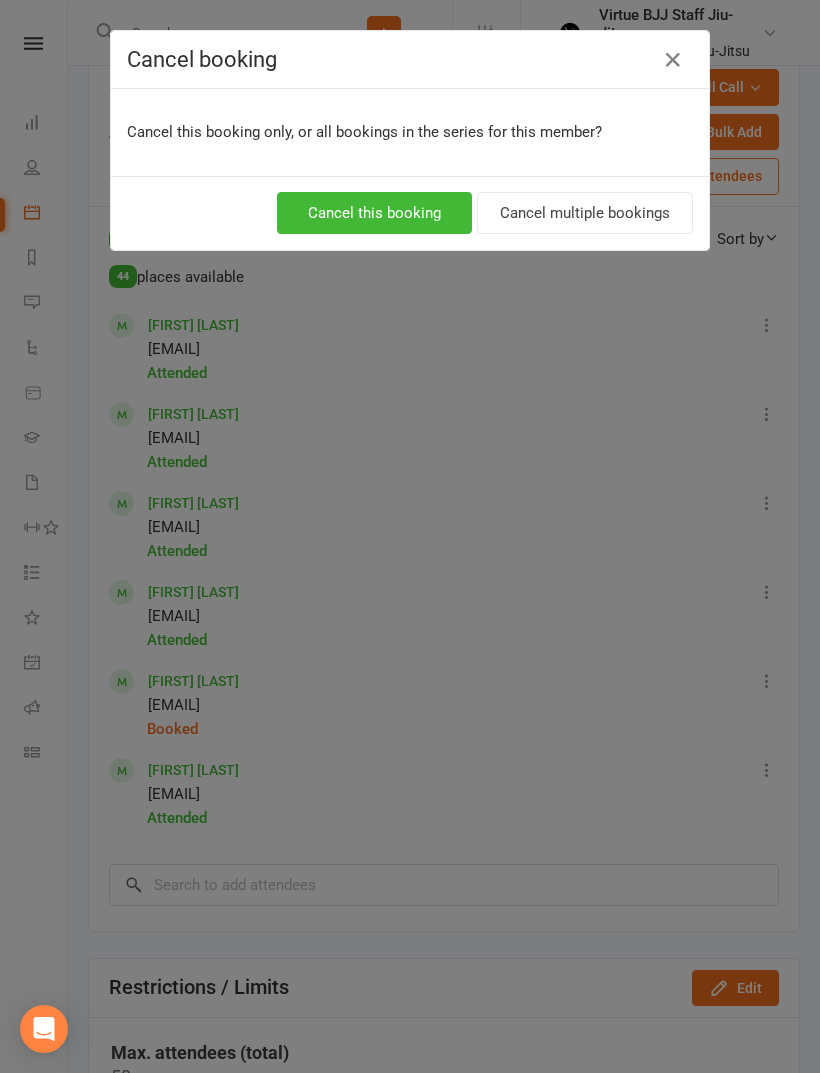 click on "Cancel this booking" at bounding box center (374, 213) 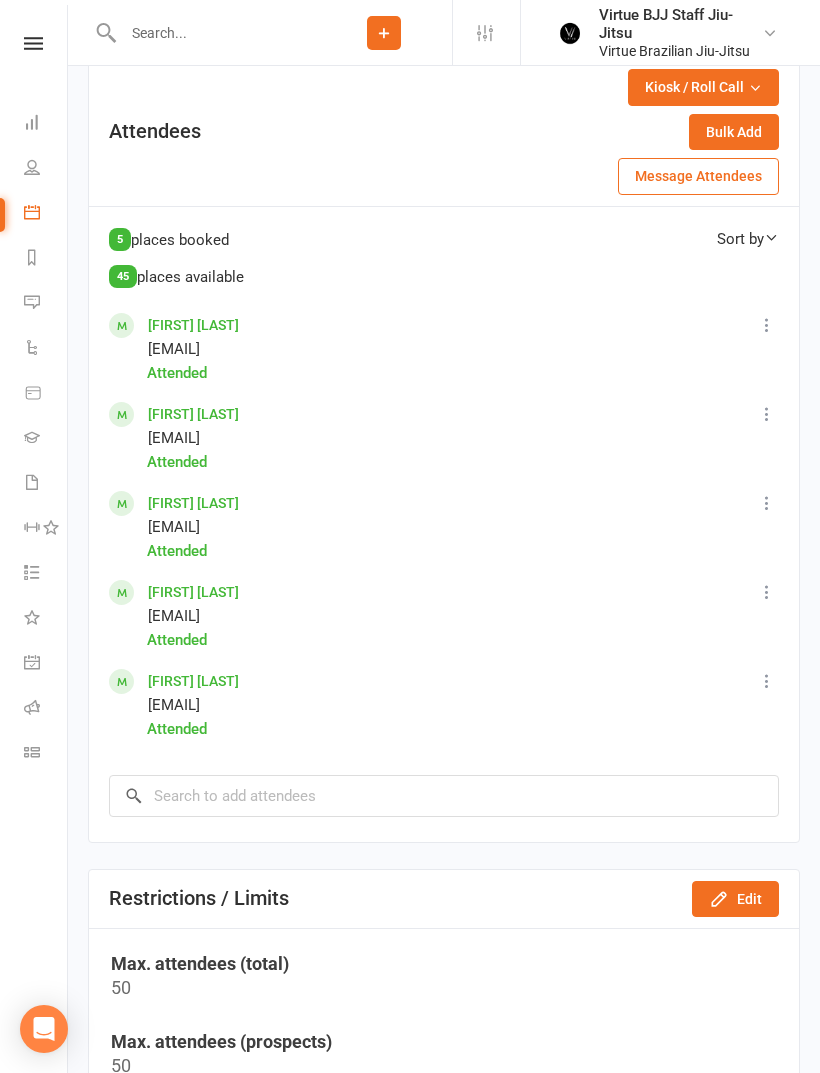 click on "Clubworx Dashboard People Calendar Reports Messages   1 Automations   Product Sales Gradings   Waivers   Workouts   Tasks   What's New Check-in Kiosk modes General attendance Roll call Class check-in" at bounding box center (34, 541) 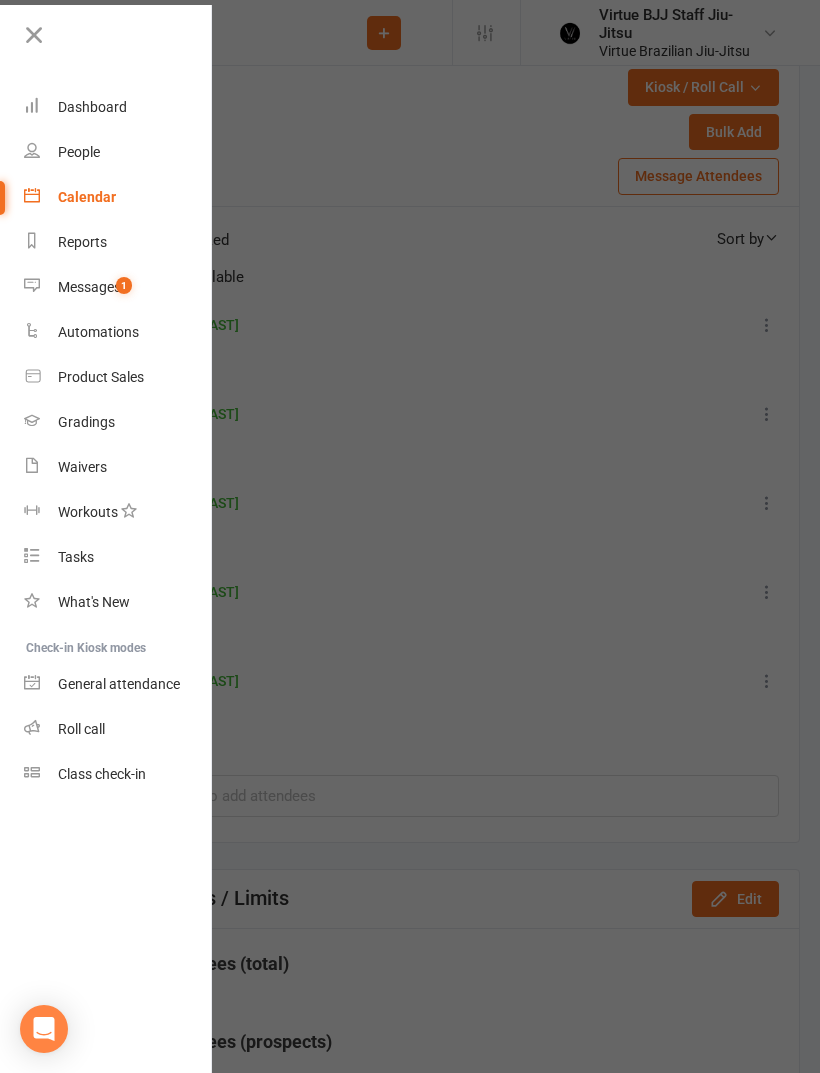 click on "Class check-in" at bounding box center (118, 774) 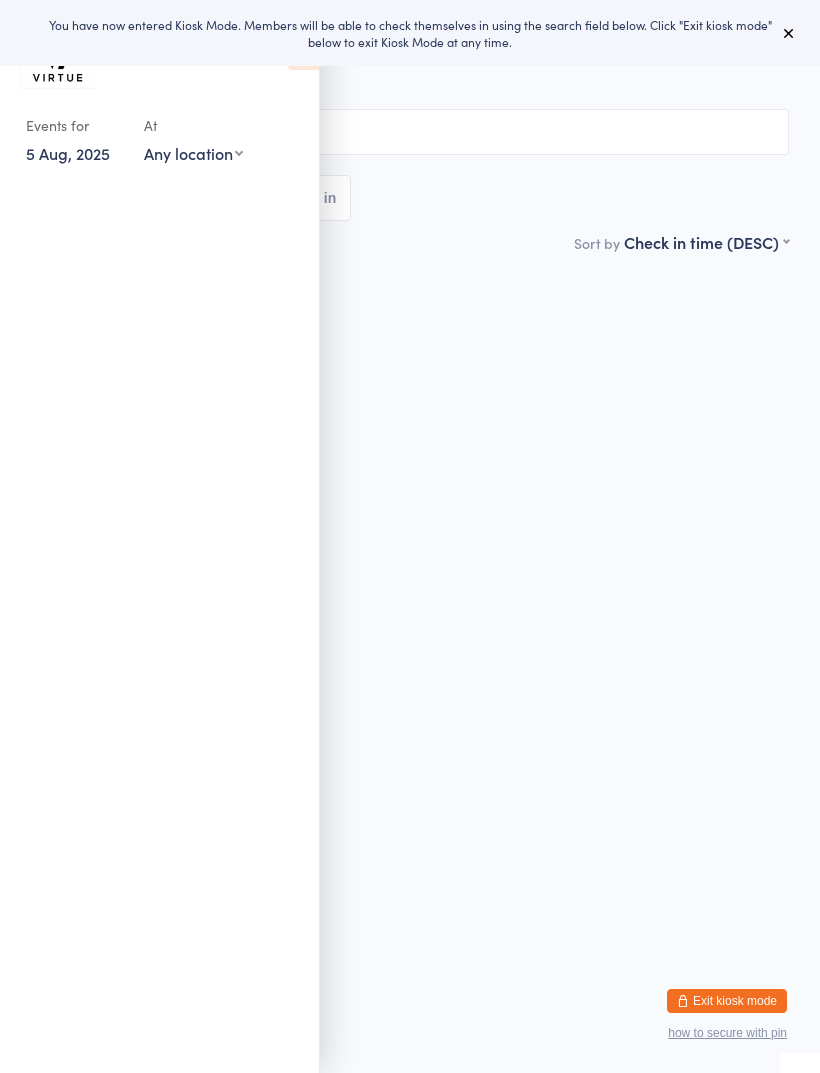 scroll, scrollTop: 0, scrollLeft: 0, axis: both 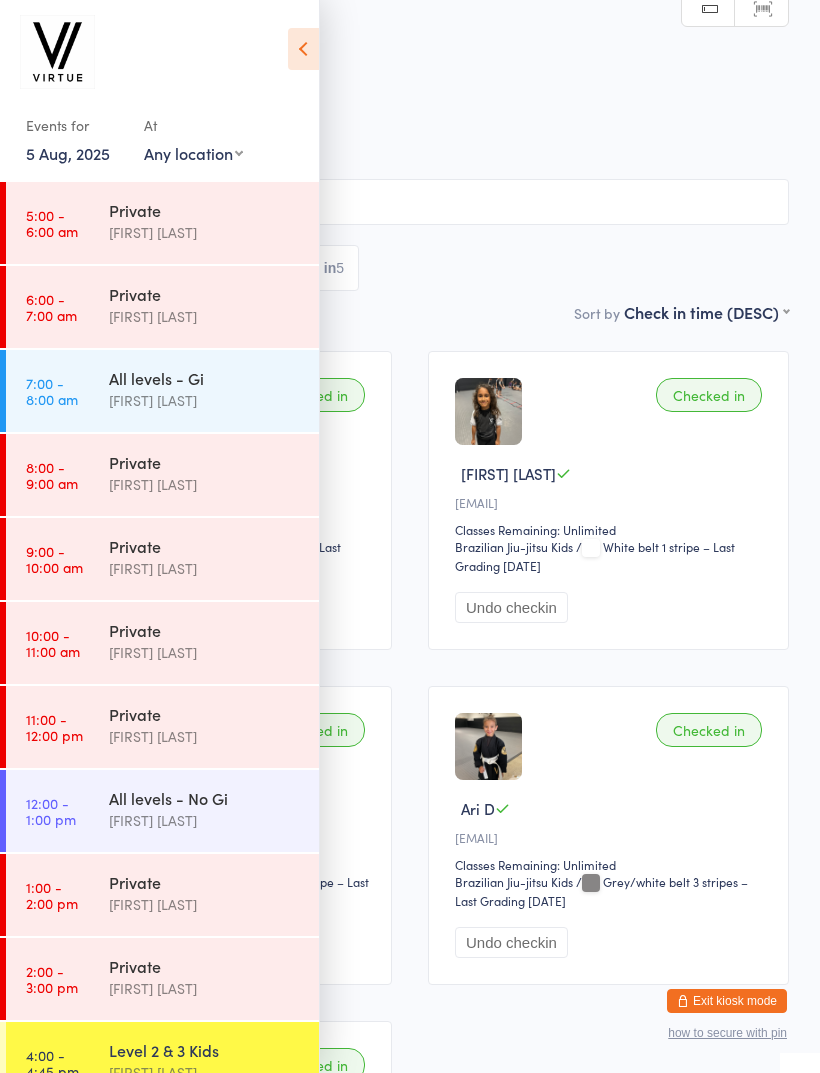 click at bounding box center [303, 49] 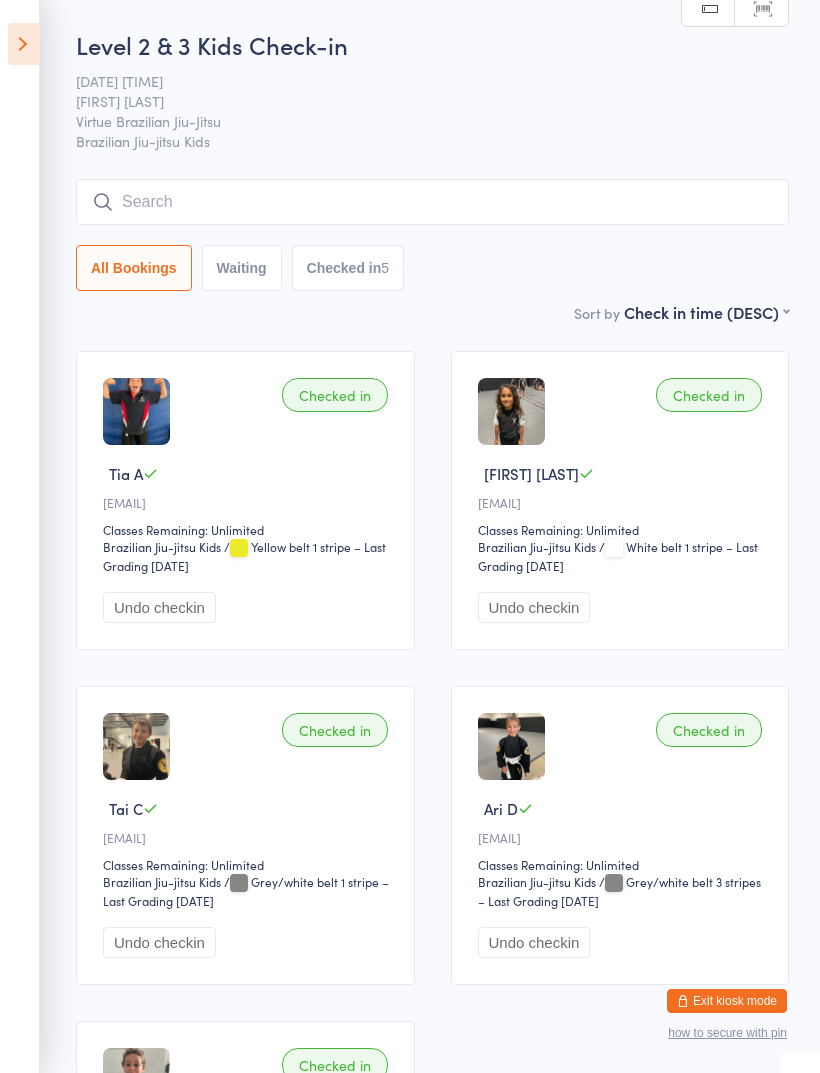 click at bounding box center (432, 202) 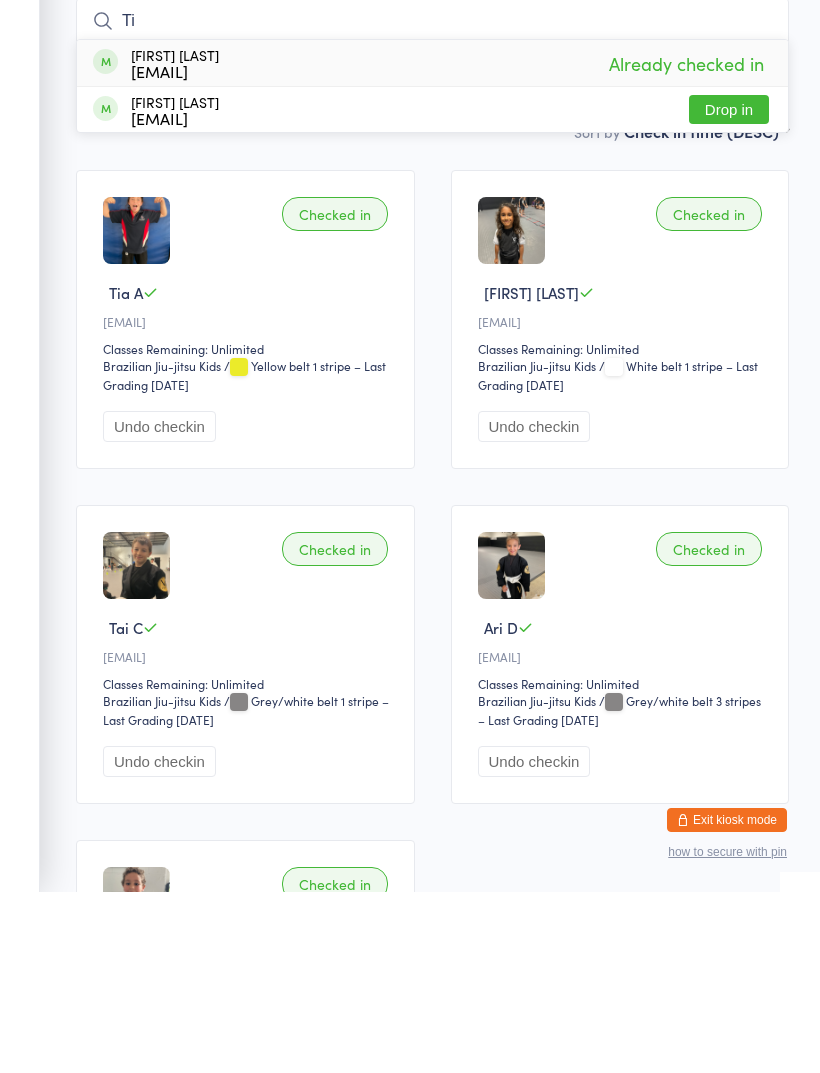 type on "T" 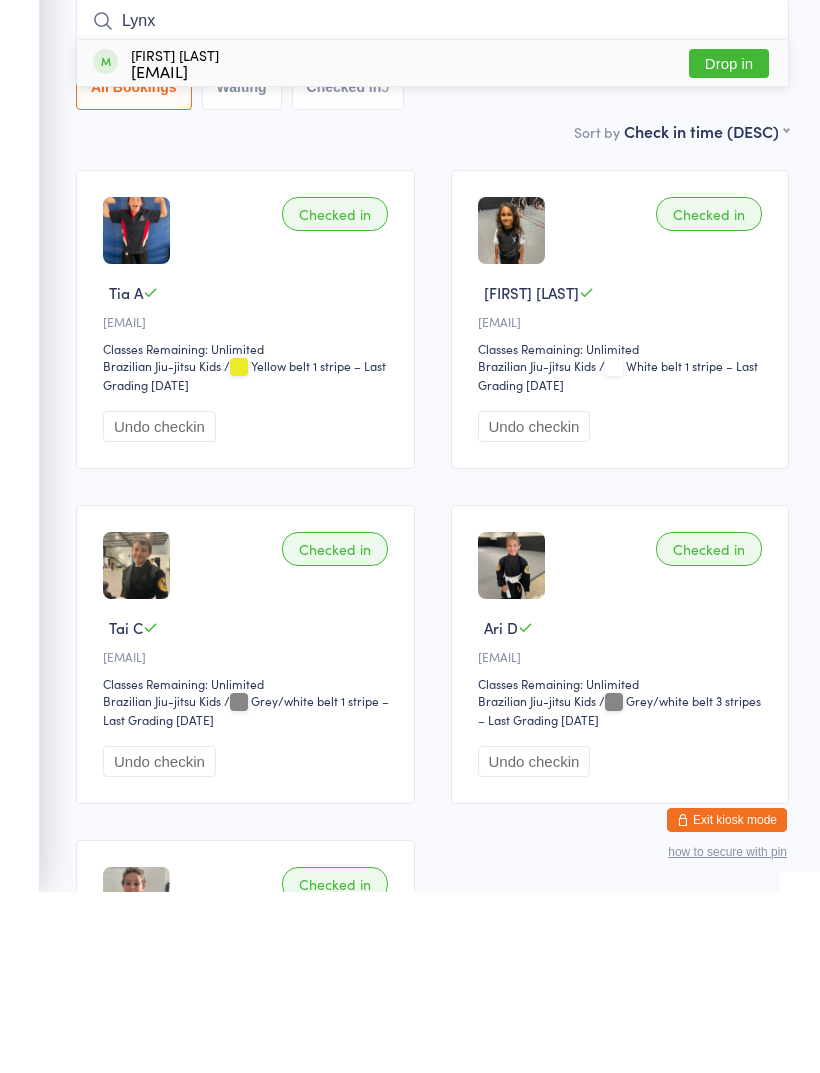 type on "Lynx" 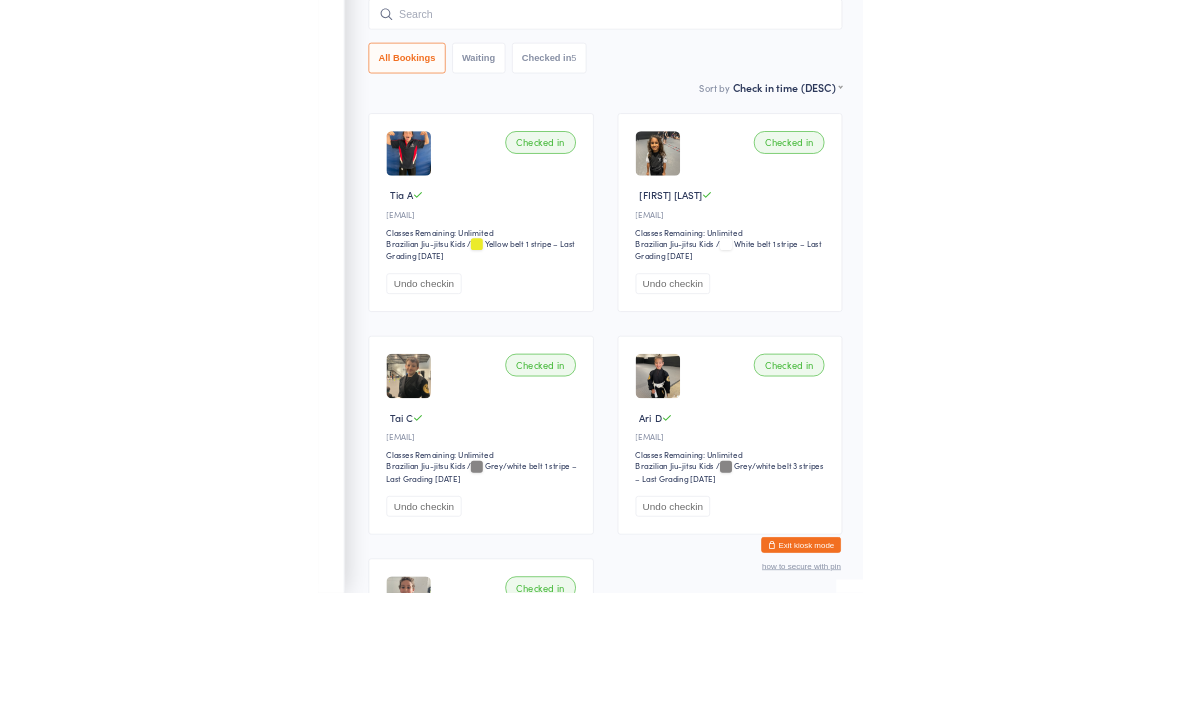 scroll, scrollTop: 181, scrollLeft: 0, axis: vertical 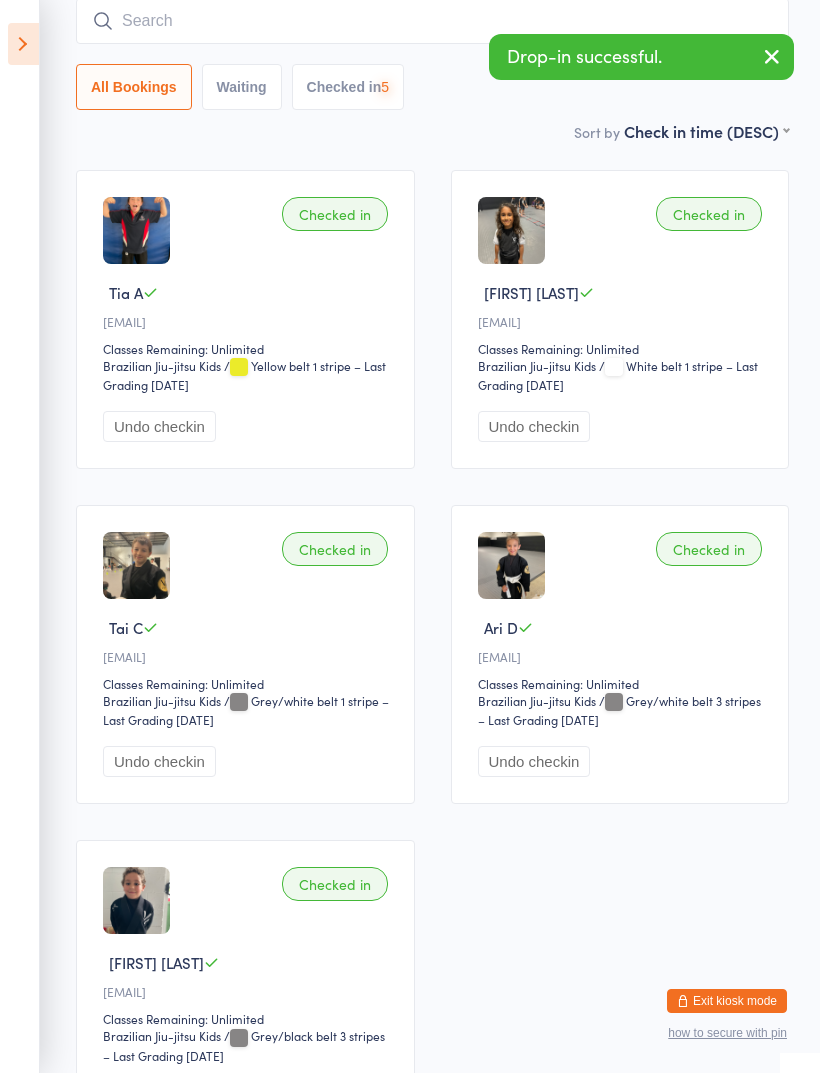 click at bounding box center (432, 21) 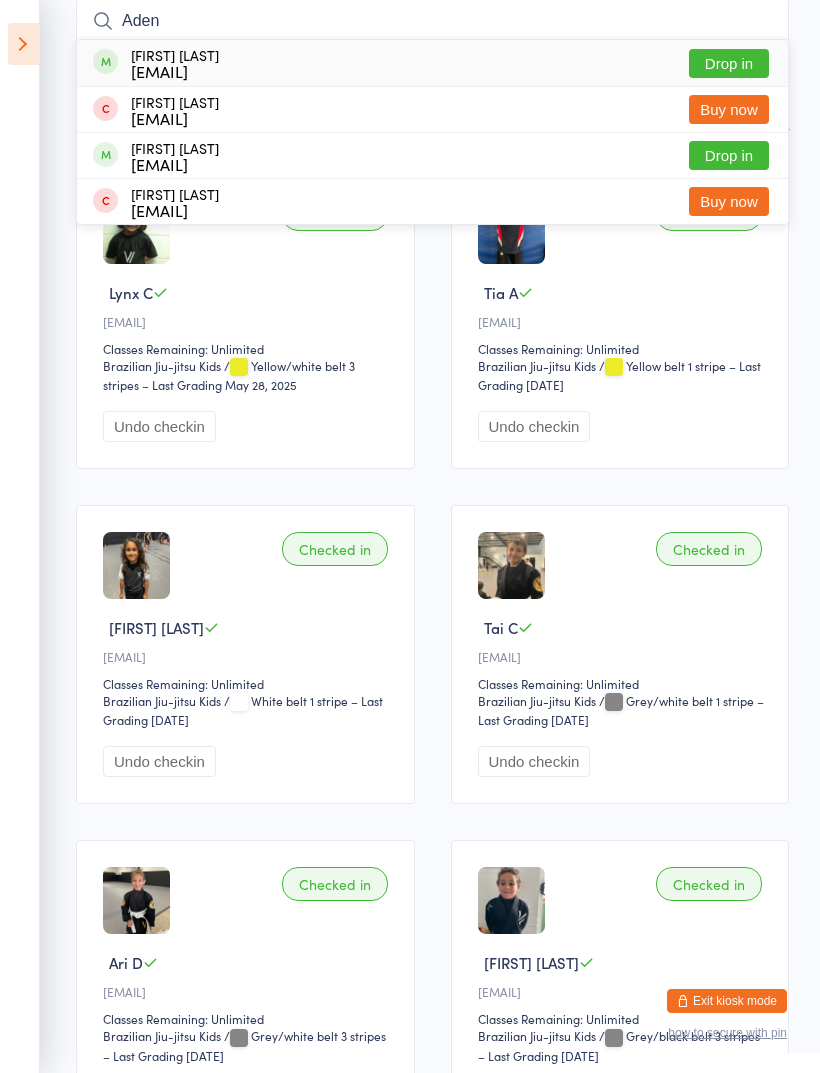 type on "Aden" 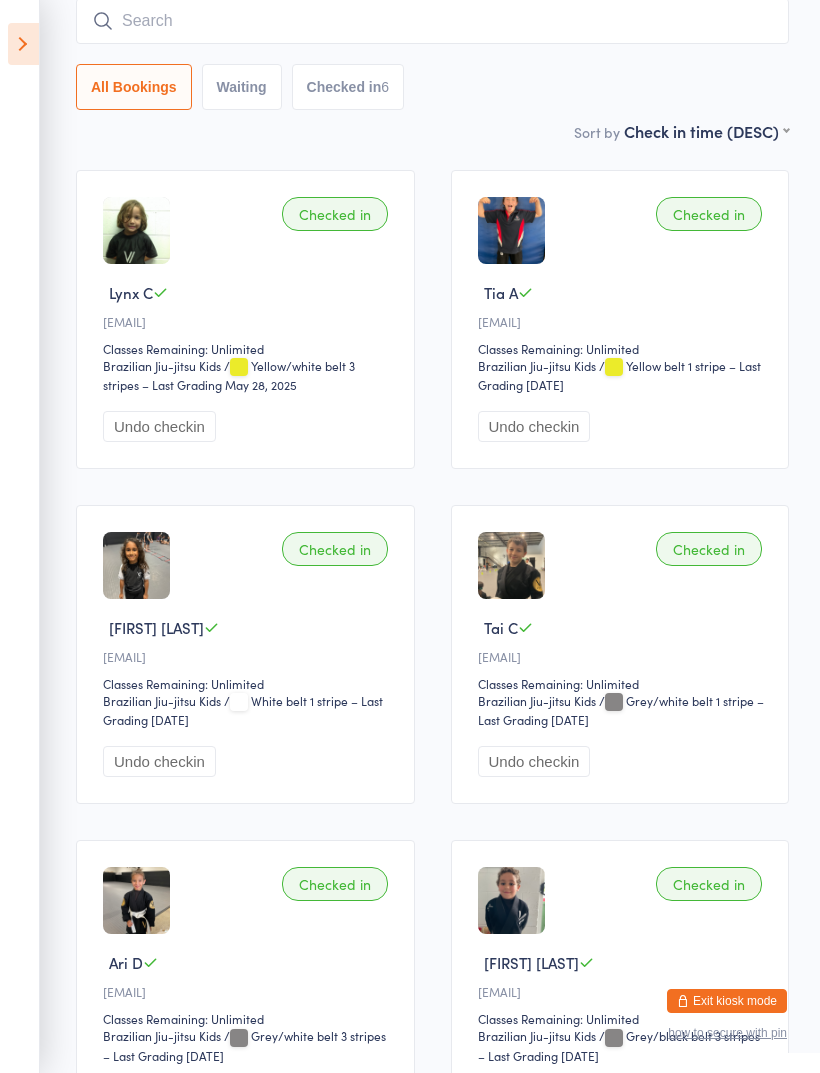 click at bounding box center (432, 21) 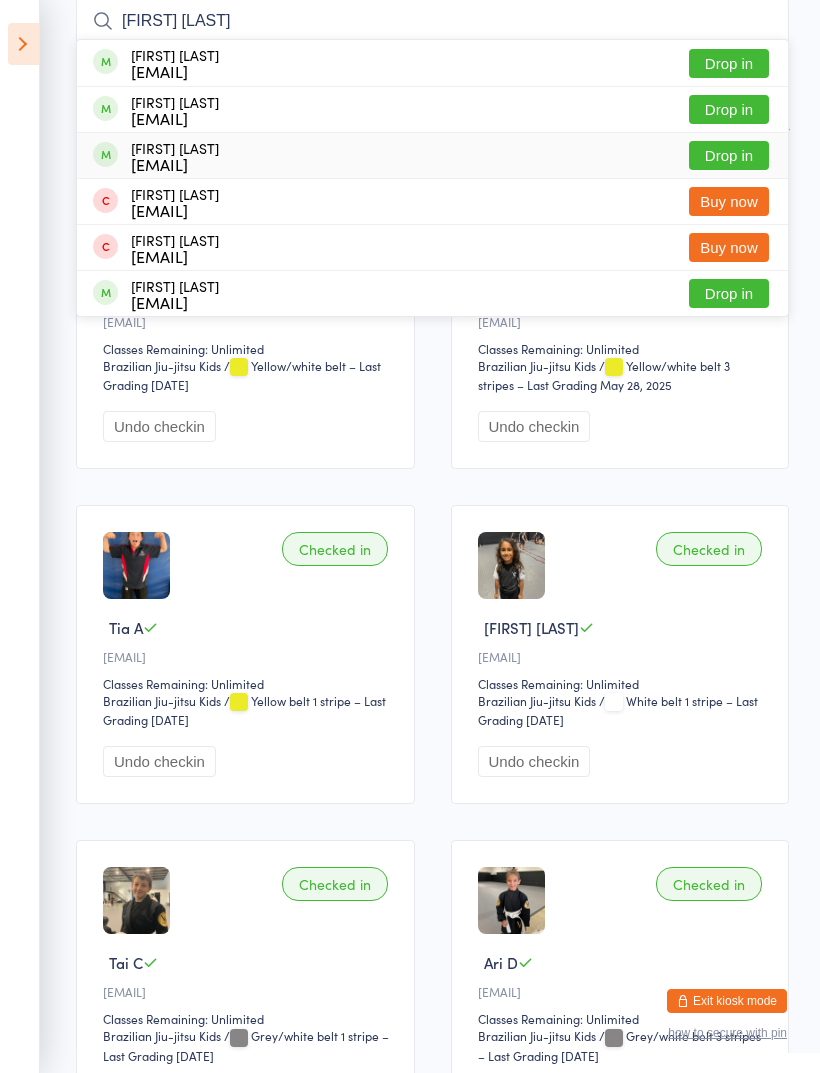 type on "[FIRST] [LAST]" 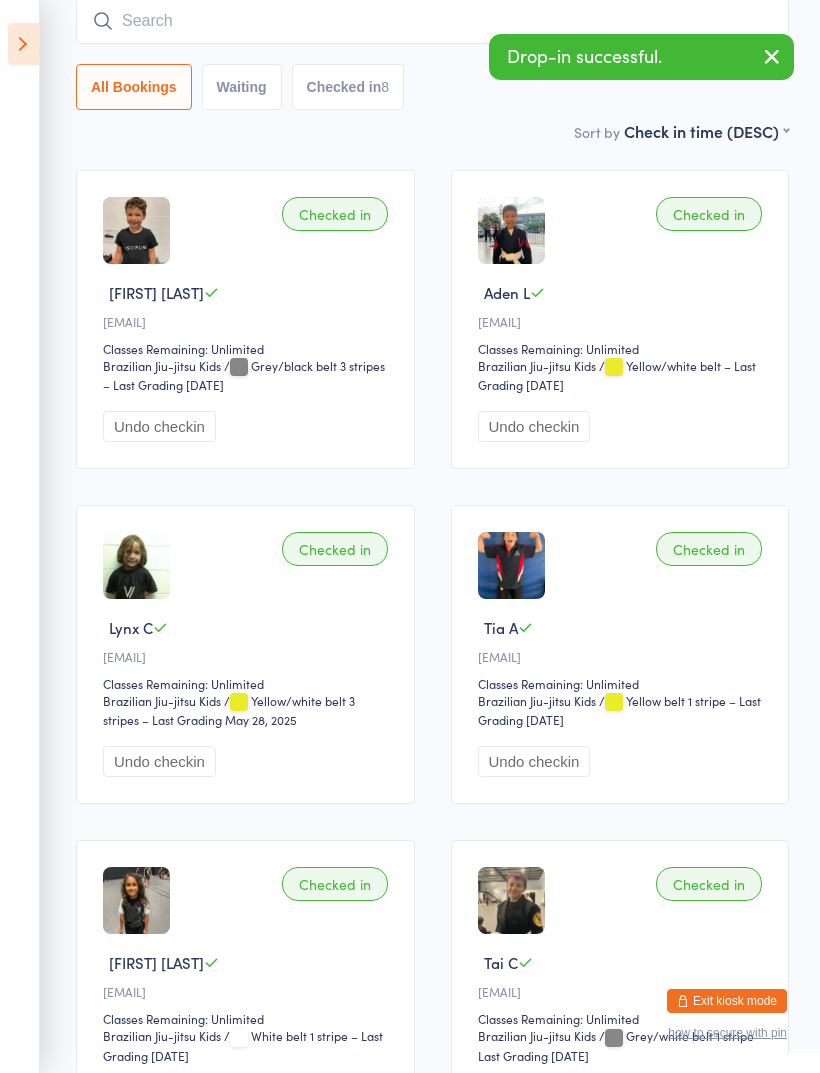 click at bounding box center [432, 21] 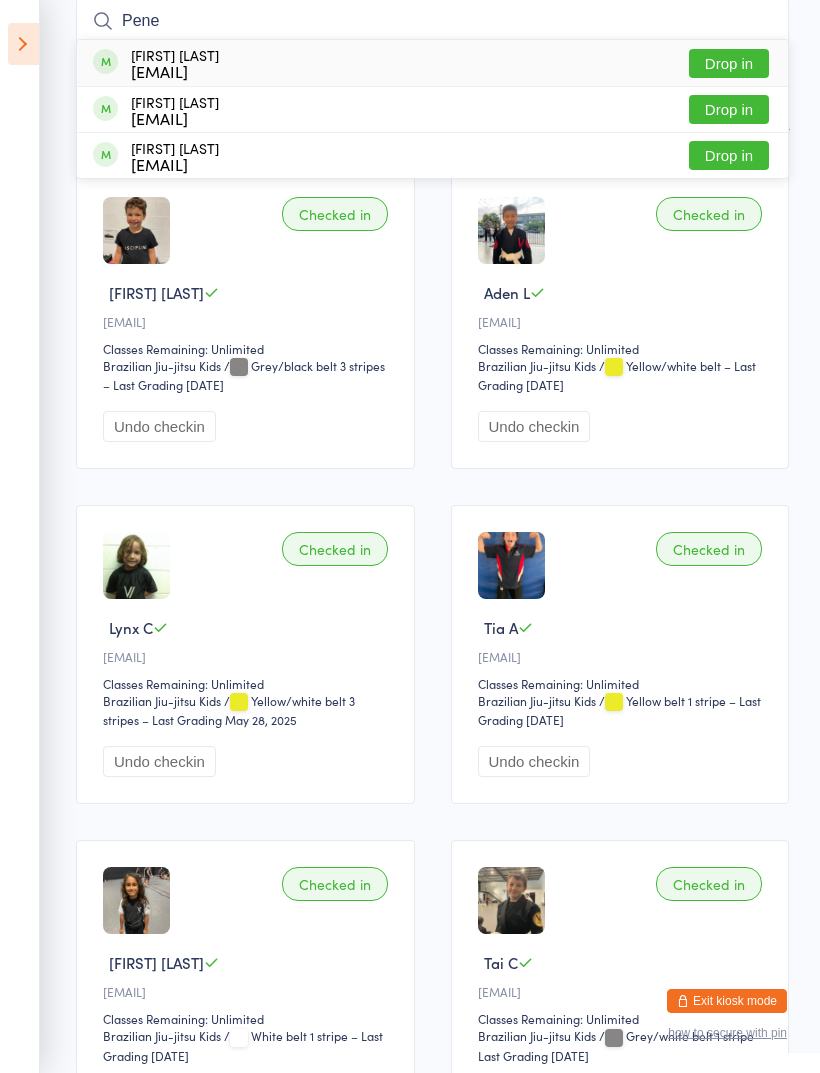 type on "Pene" 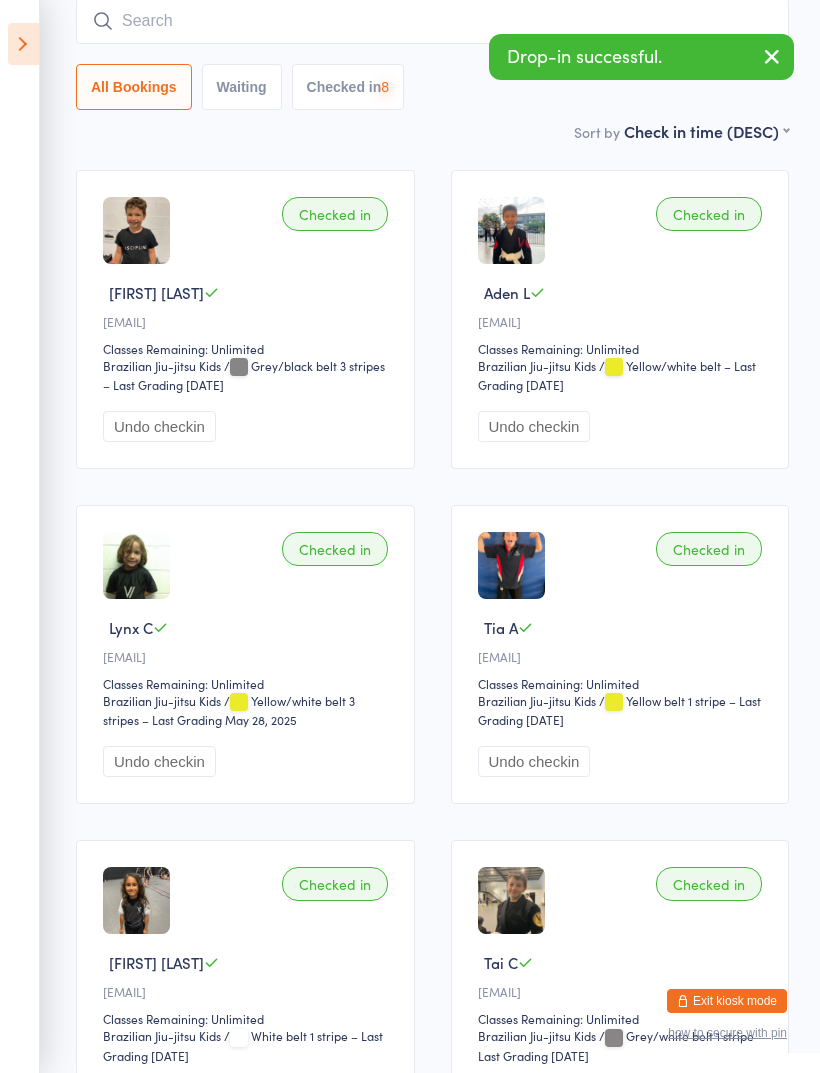 click at bounding box center (432, 21) 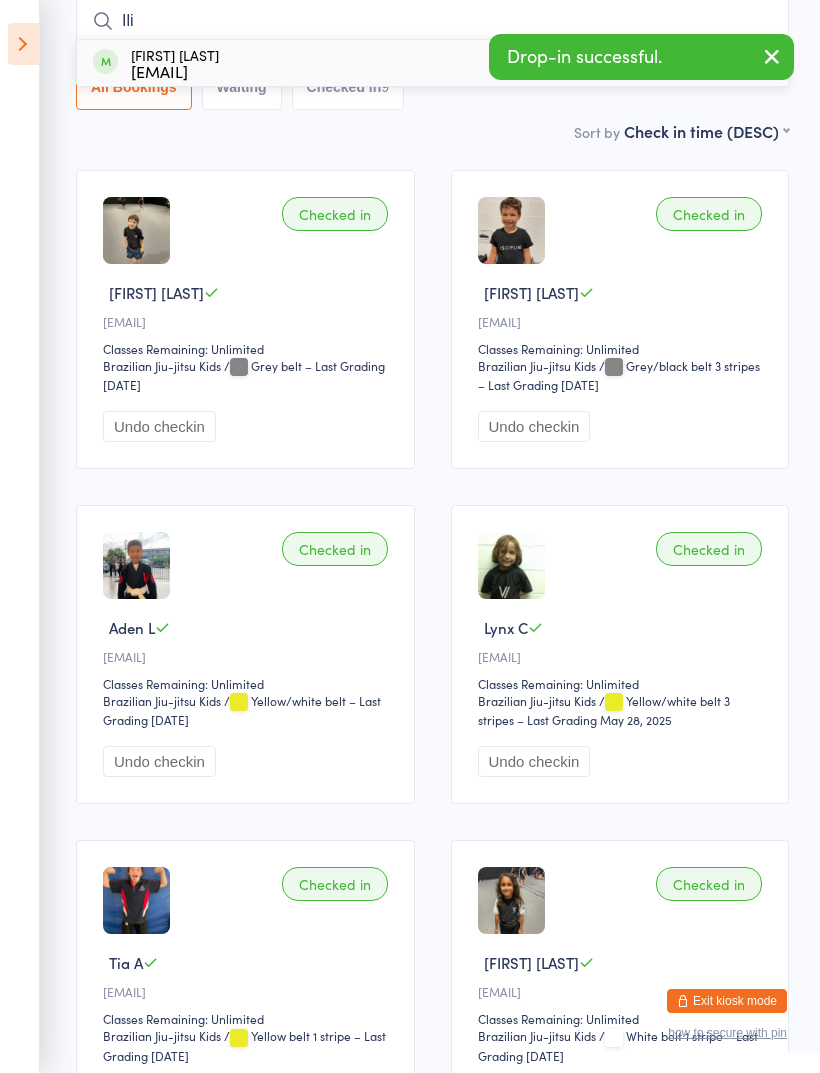 click on "Ili" at bounding box center [432, 21] 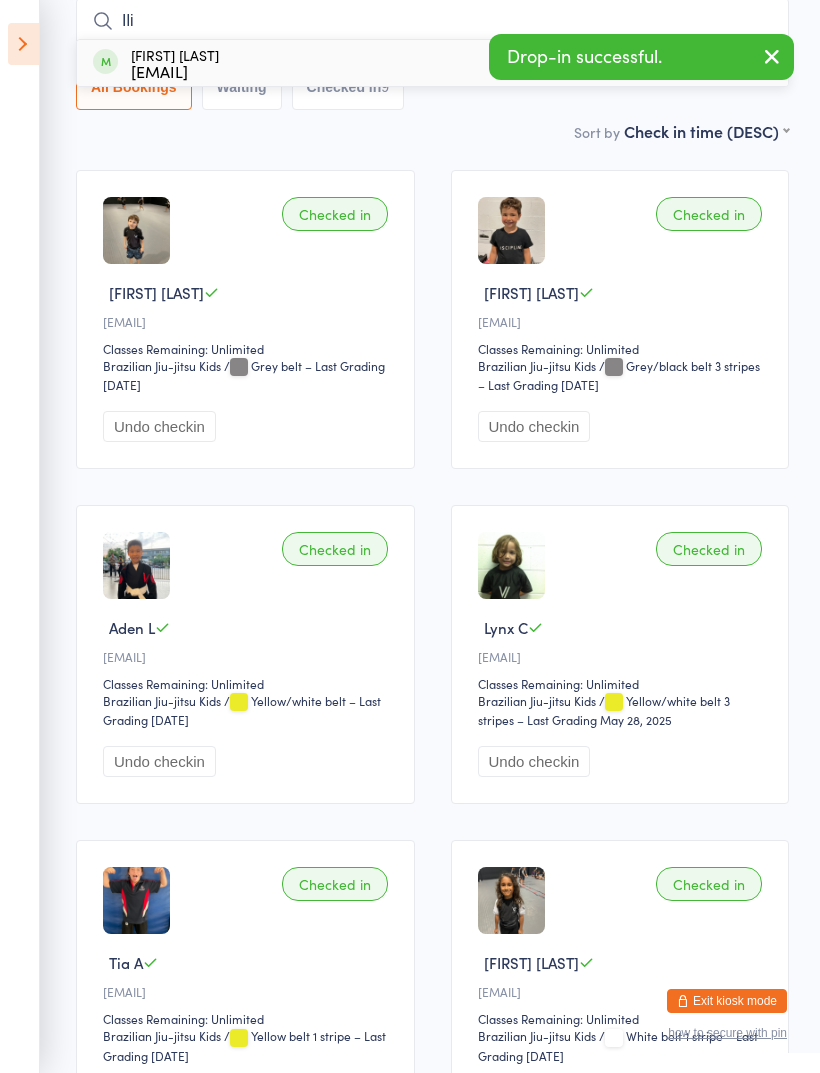 type on "Ili" 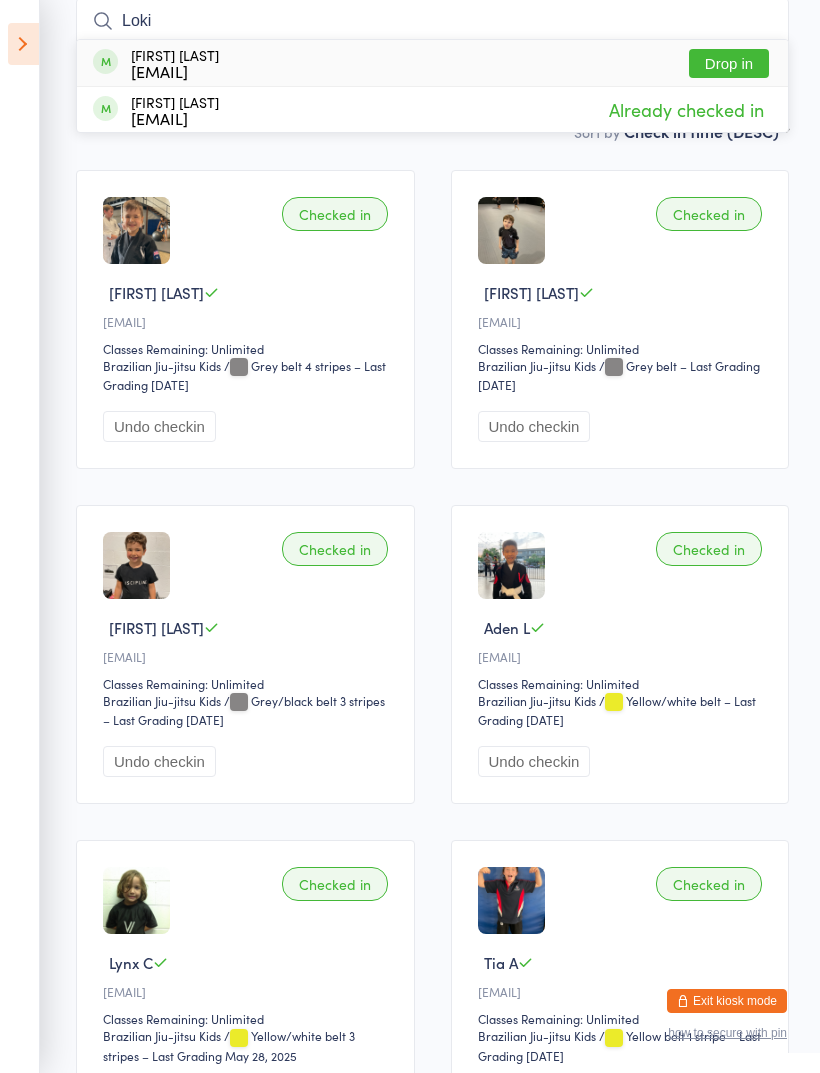 type on "Loki" 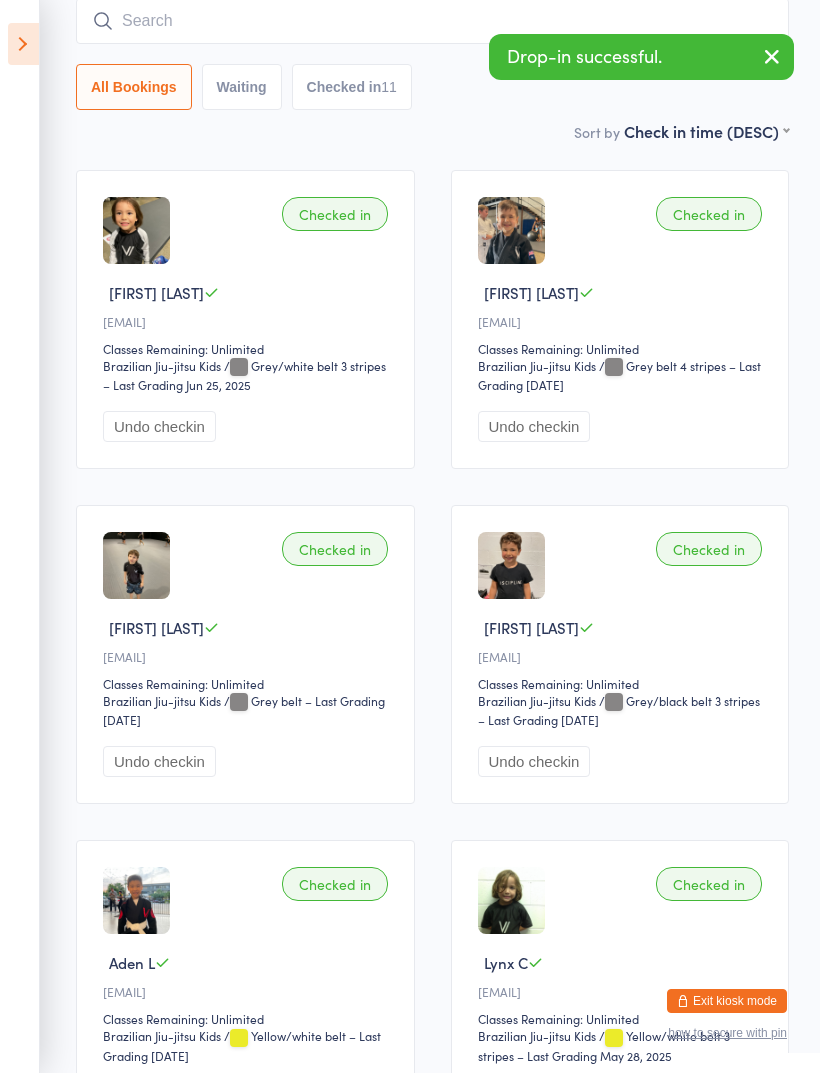 click at bounding box center [432, 21] 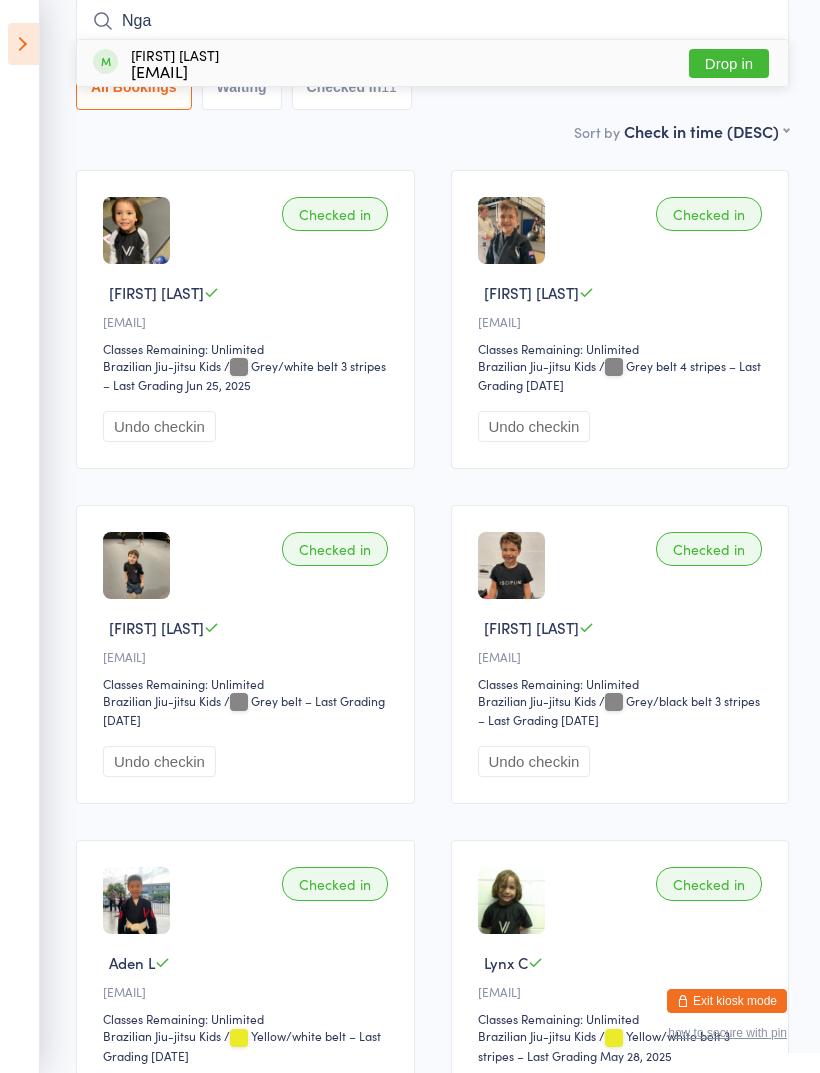type on "Nga" 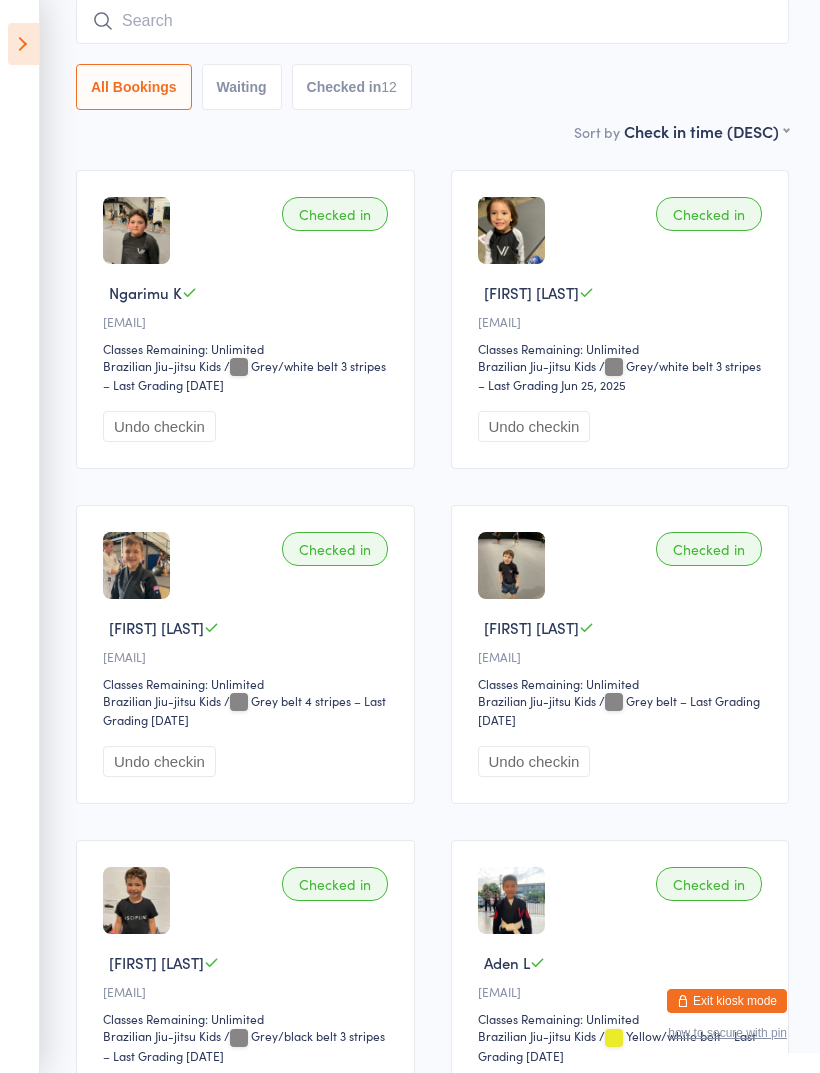 click at bounding box center [432, 21] 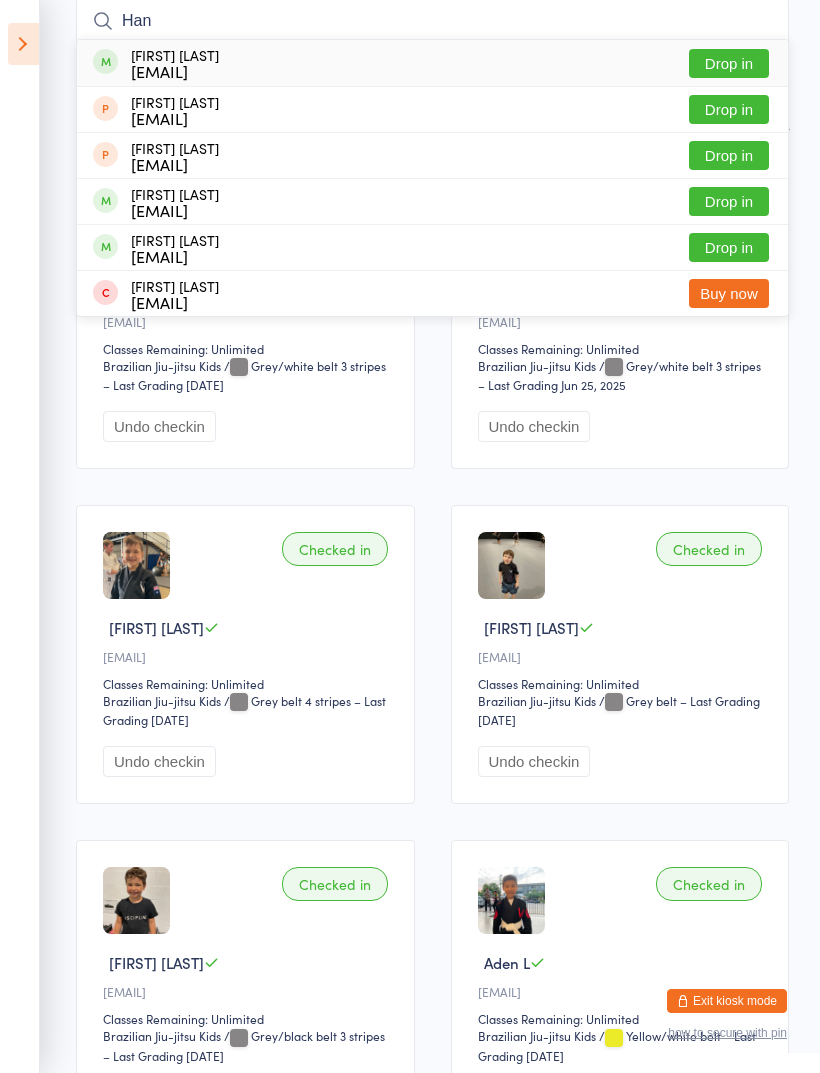 type on "Han" 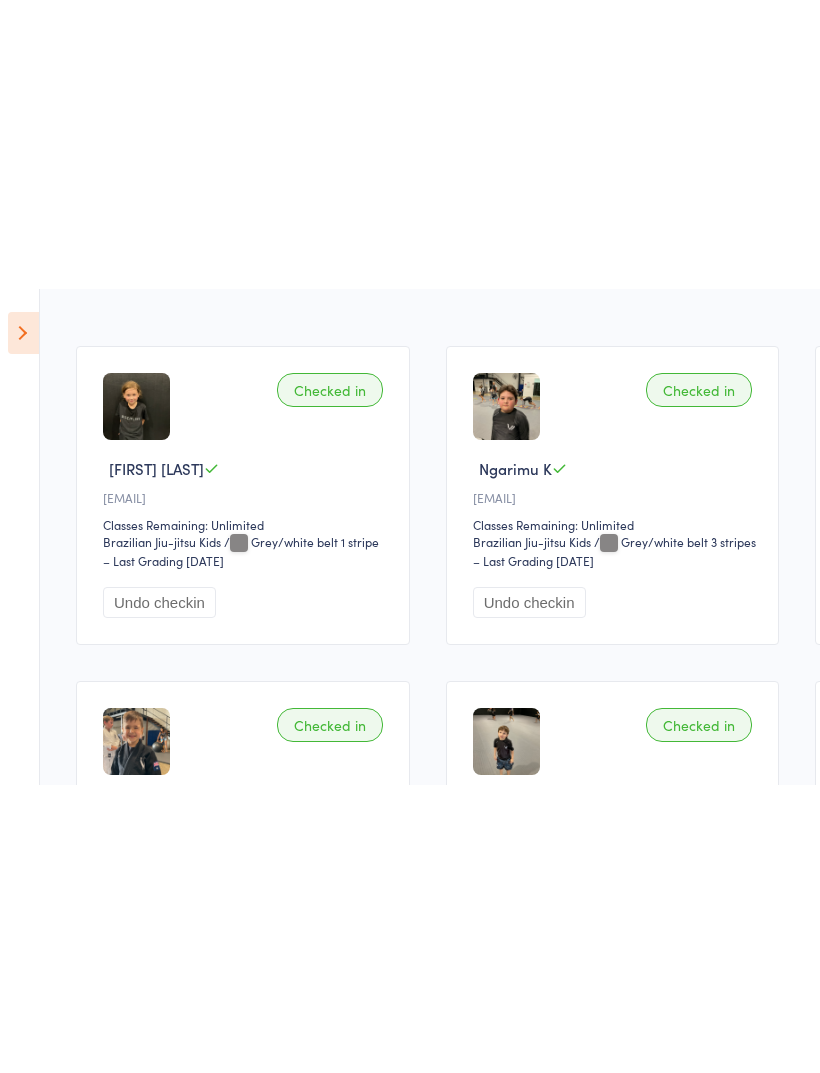 scroll, scrollTop: 0, scrollLeft: 0, axis: both 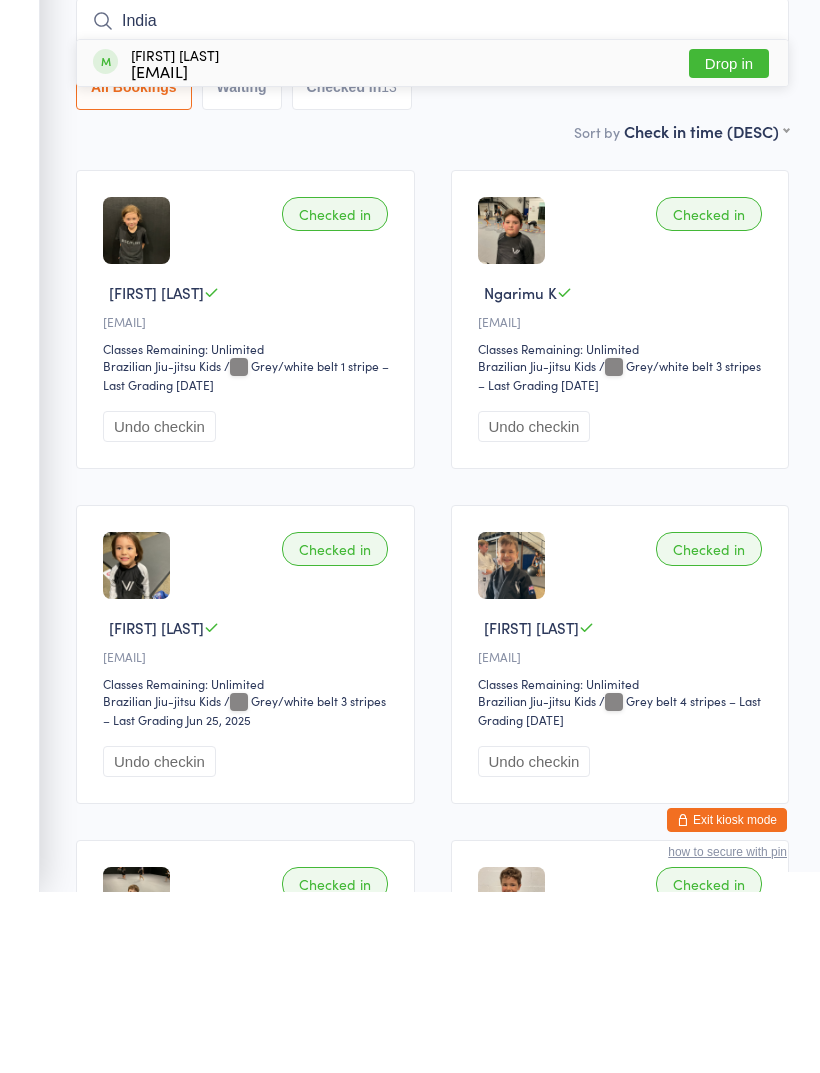 type on "India" 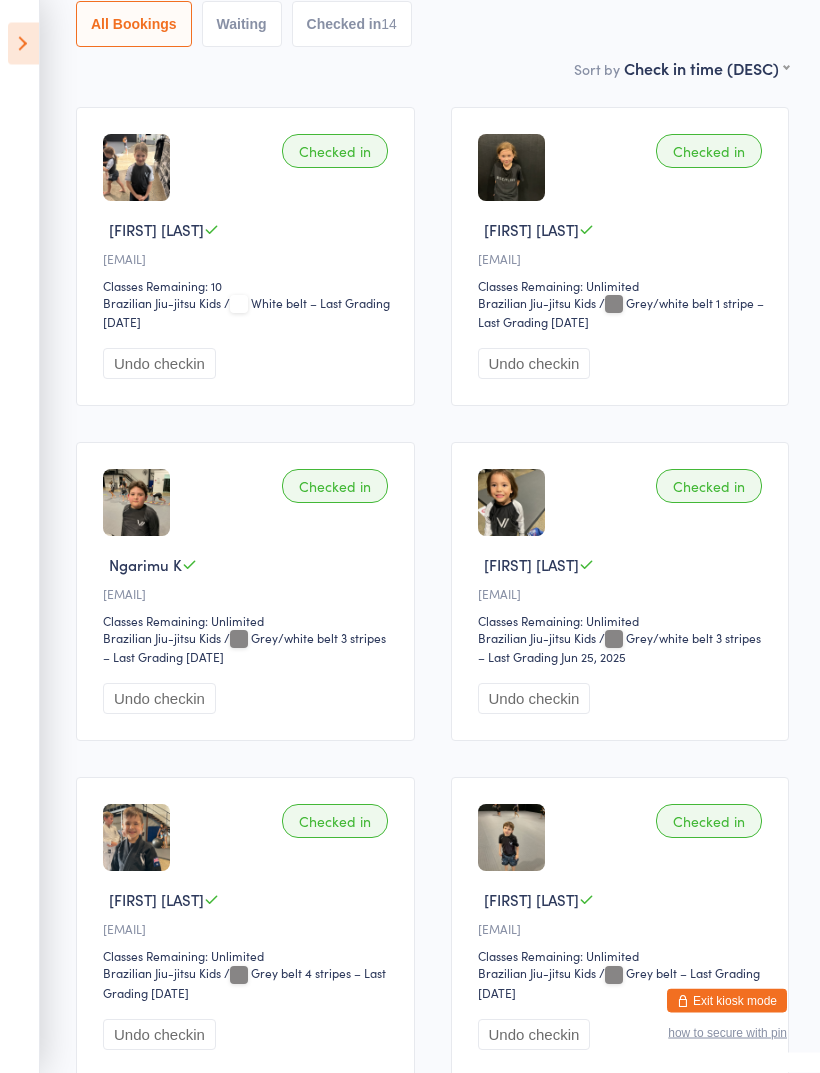 scroll, scrollTop: 242, scrollLeft: 0, axis: vertical 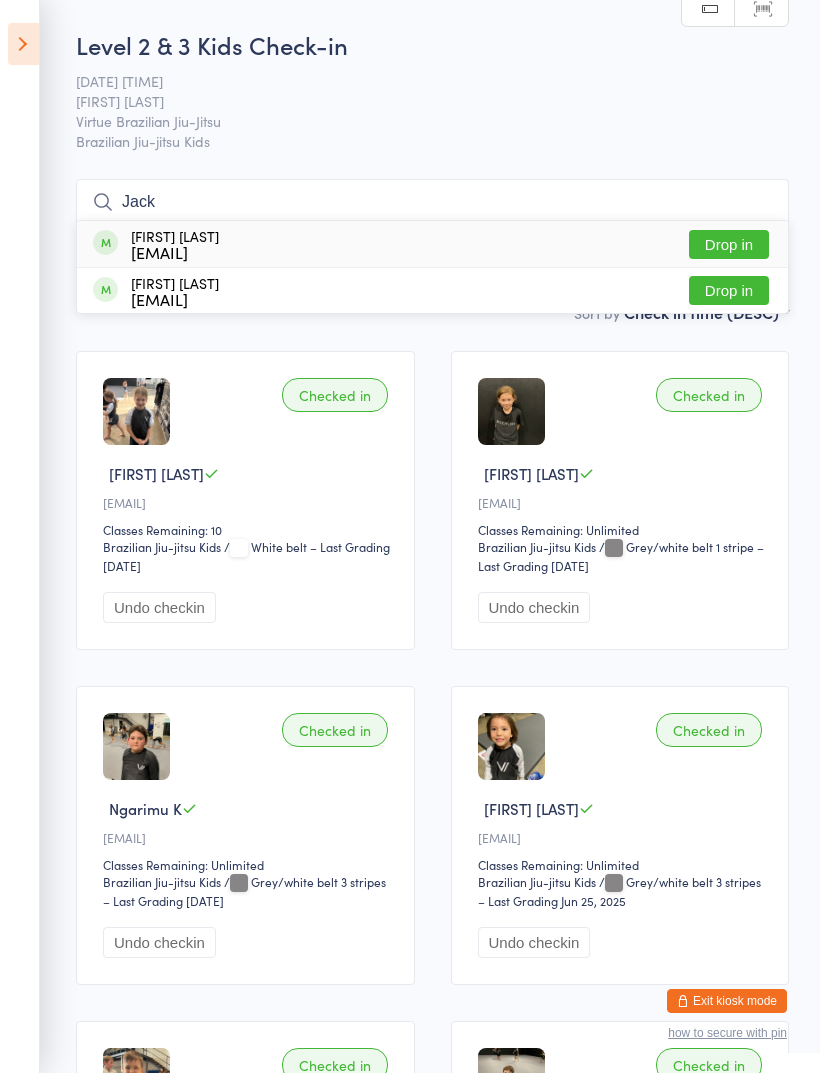 type on "Jack" 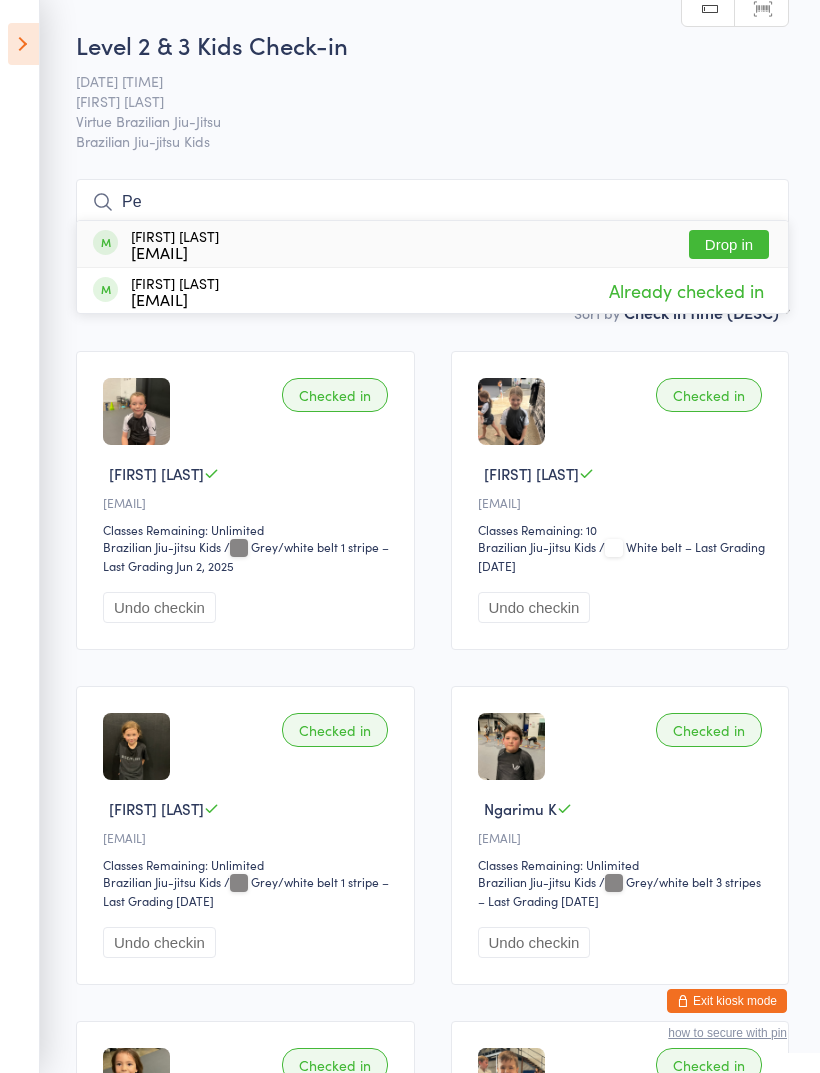 type on "P" 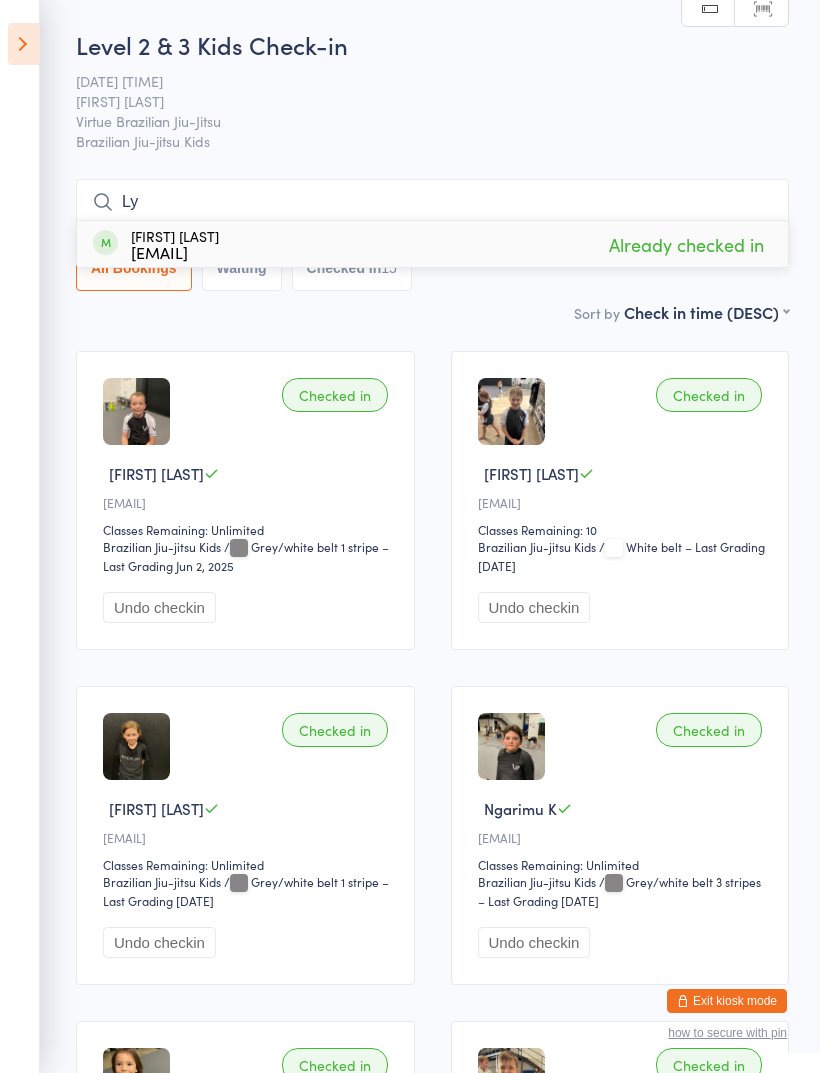 type on "L" 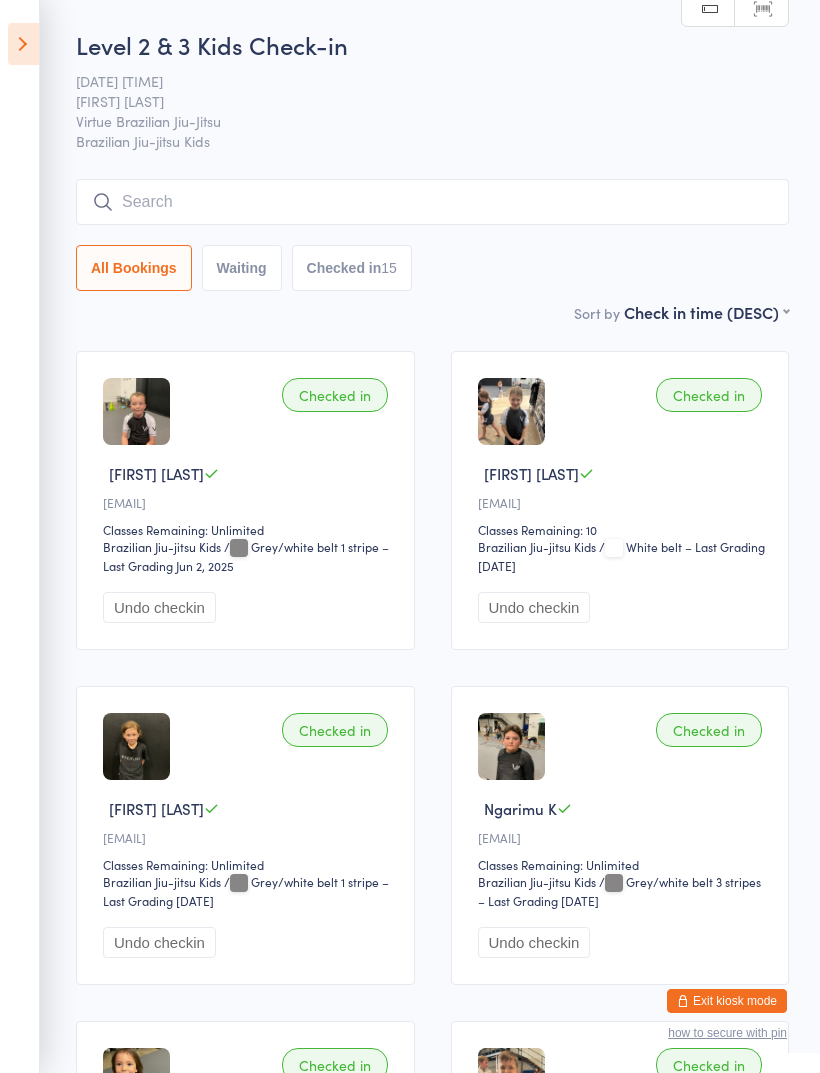 type on "P" 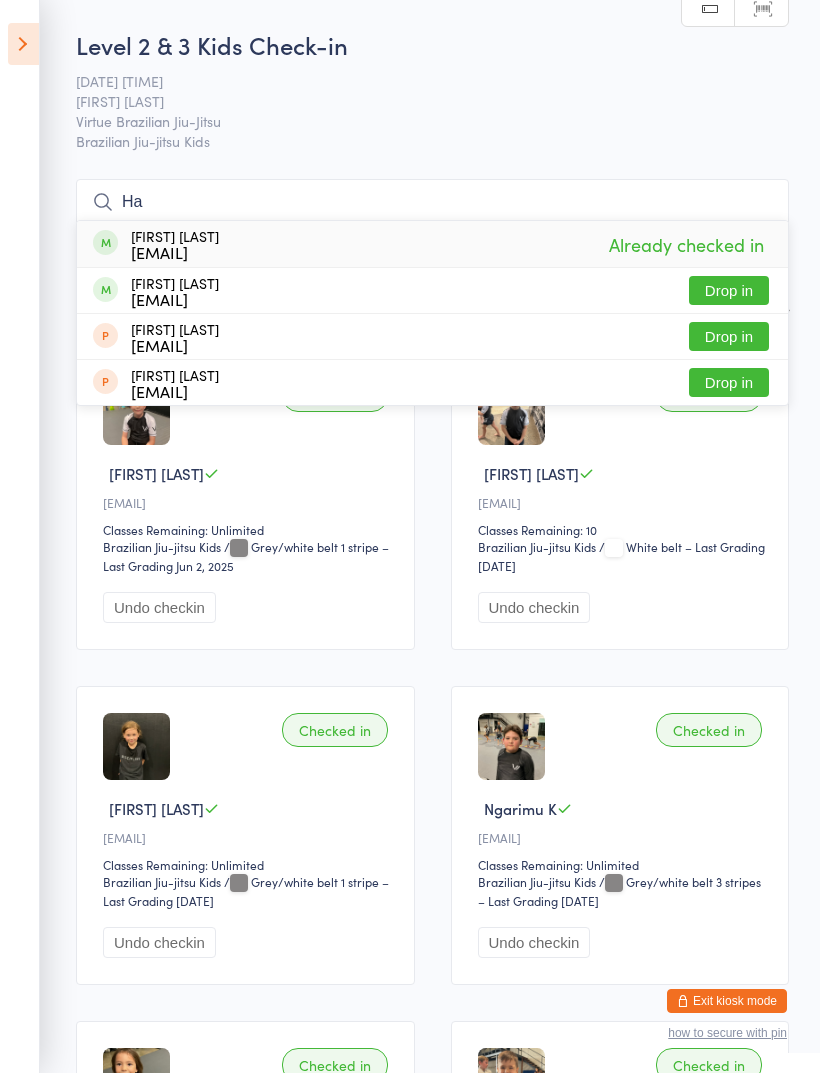 type on "H" 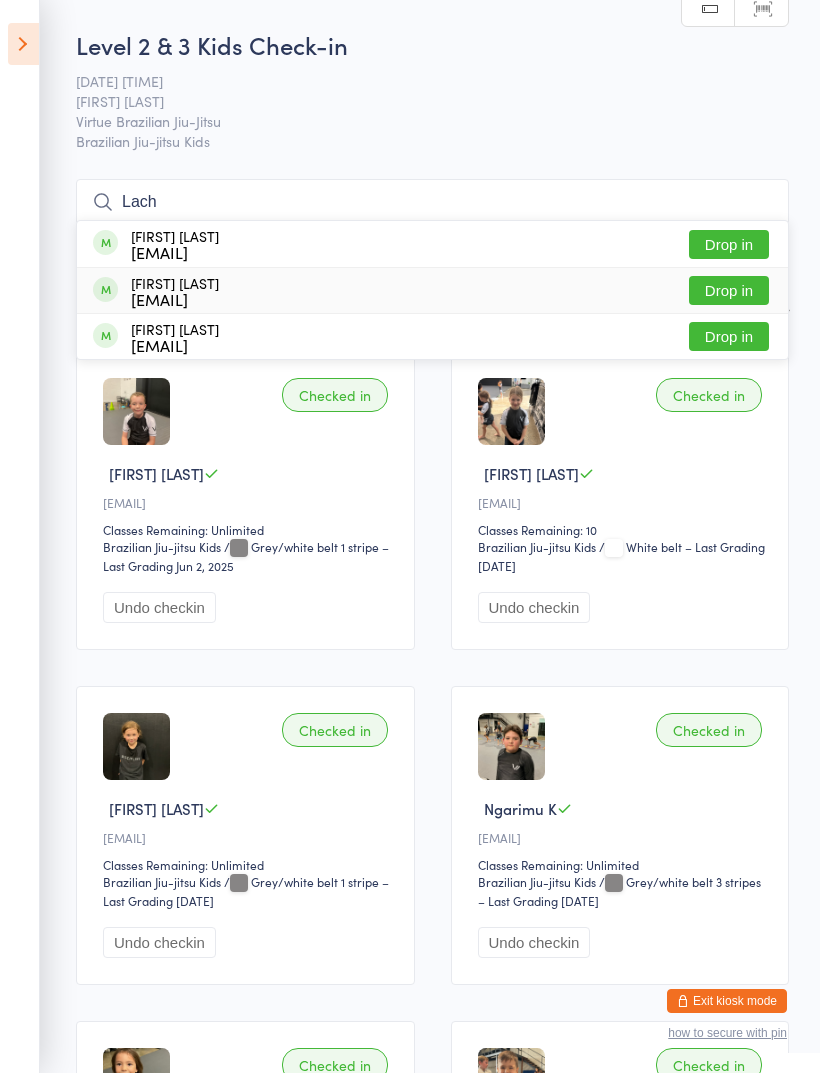 type on "Lach" 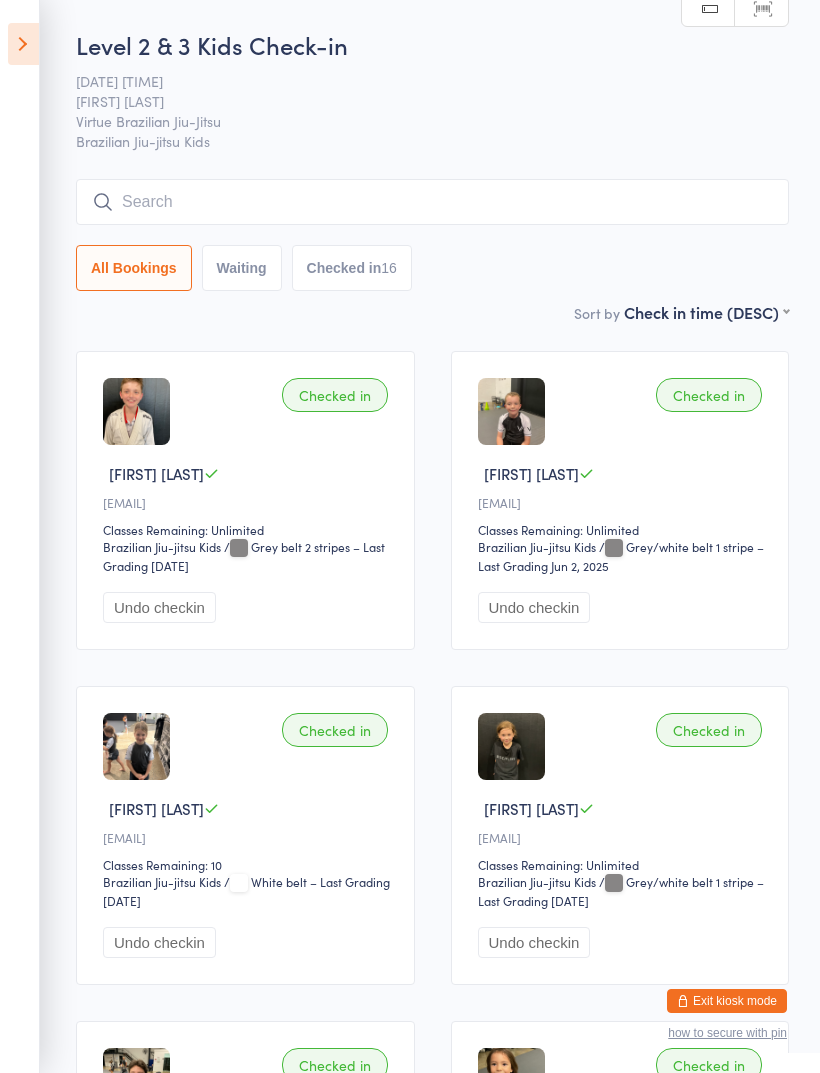 click on "Exit kiosk mode" at bounding box center [727, 1001] 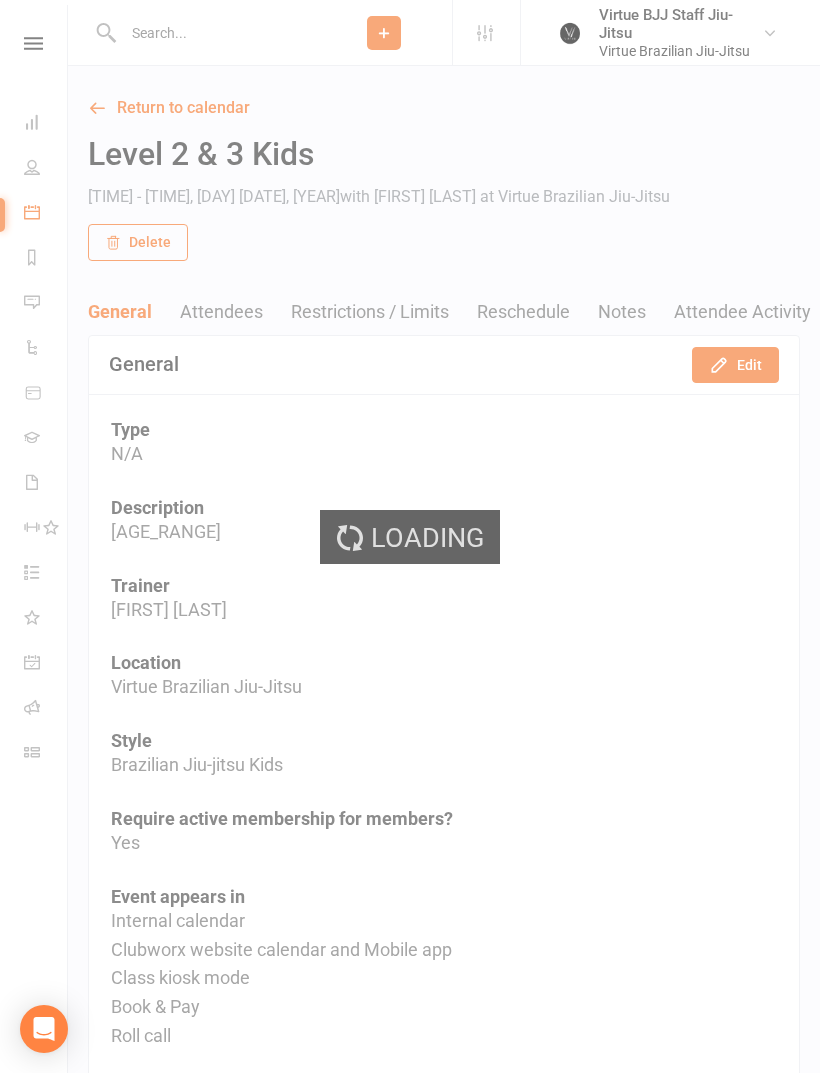 scroll, scrollTop: 0, scrollLeft: 0, axis: both 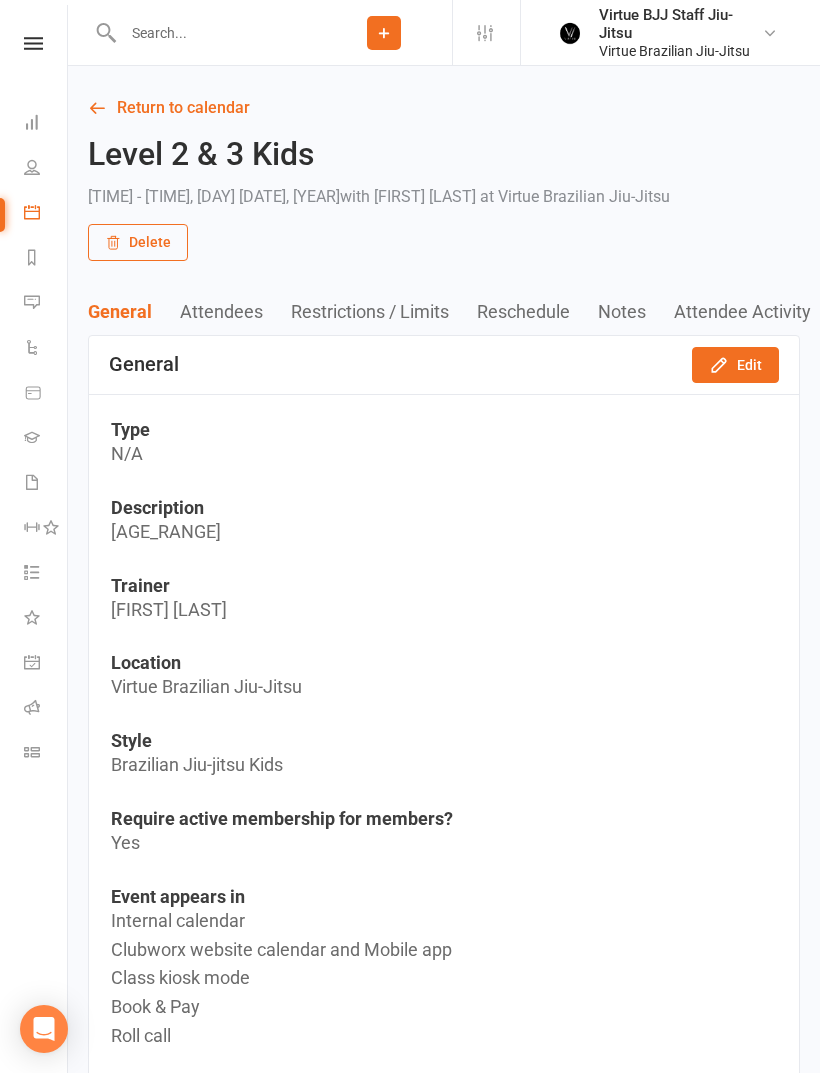 click at bounding box center (216, 33) 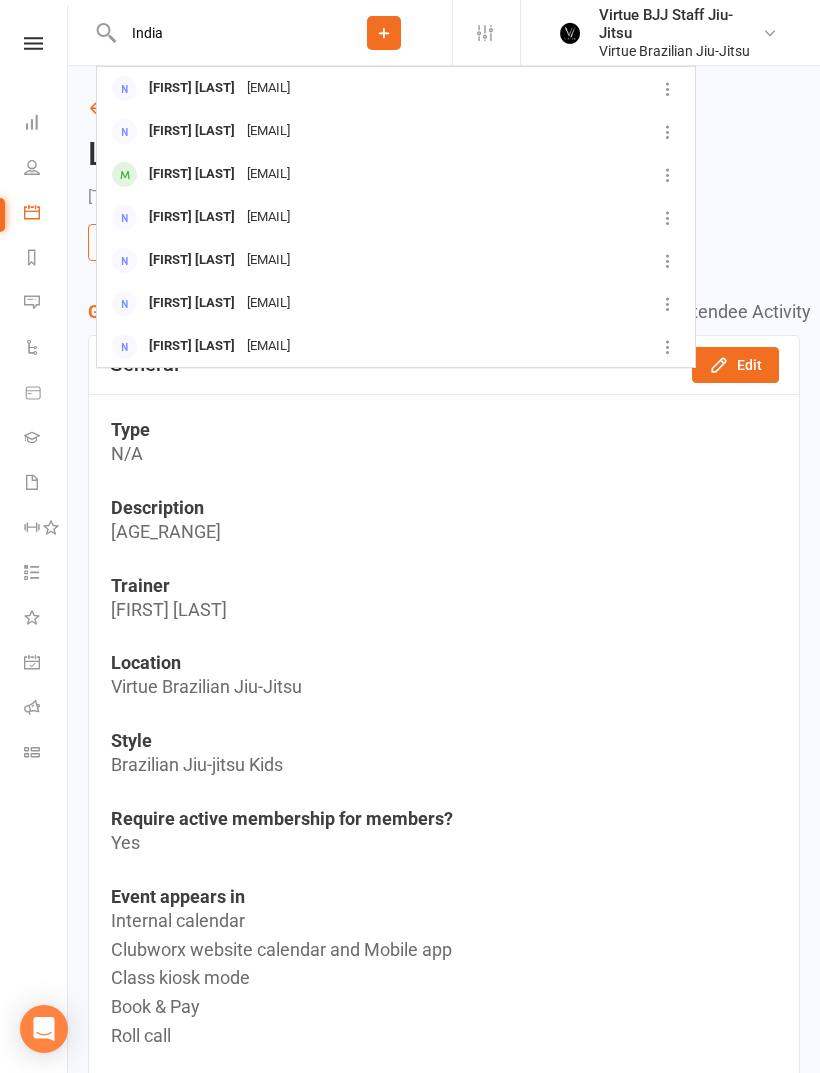 type on "India" 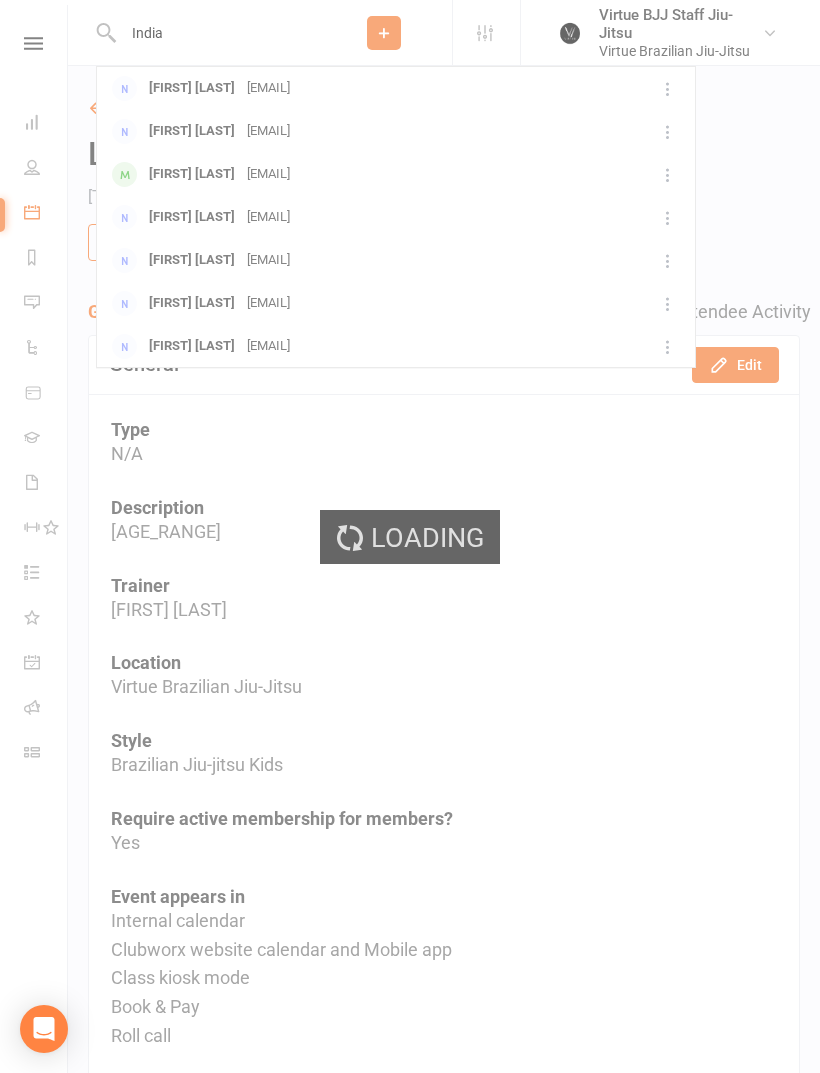 type 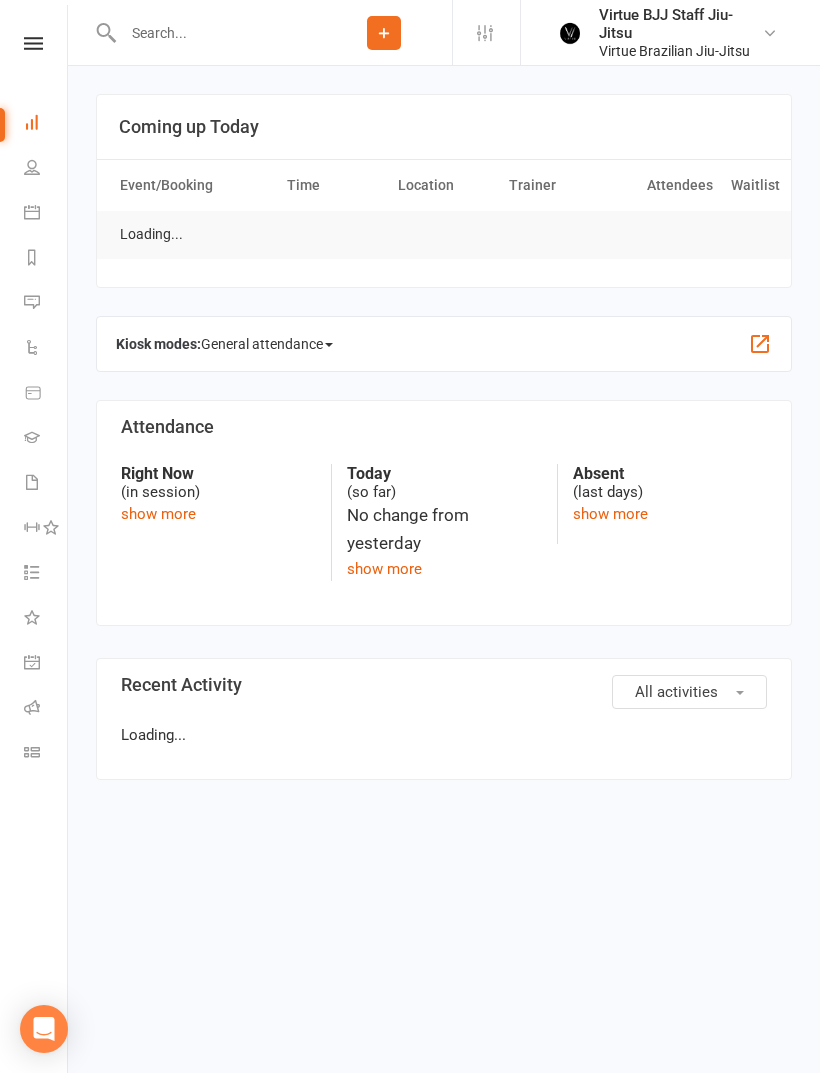 scroll, scrollTop: 0, scrollLeft: 0, axis: both 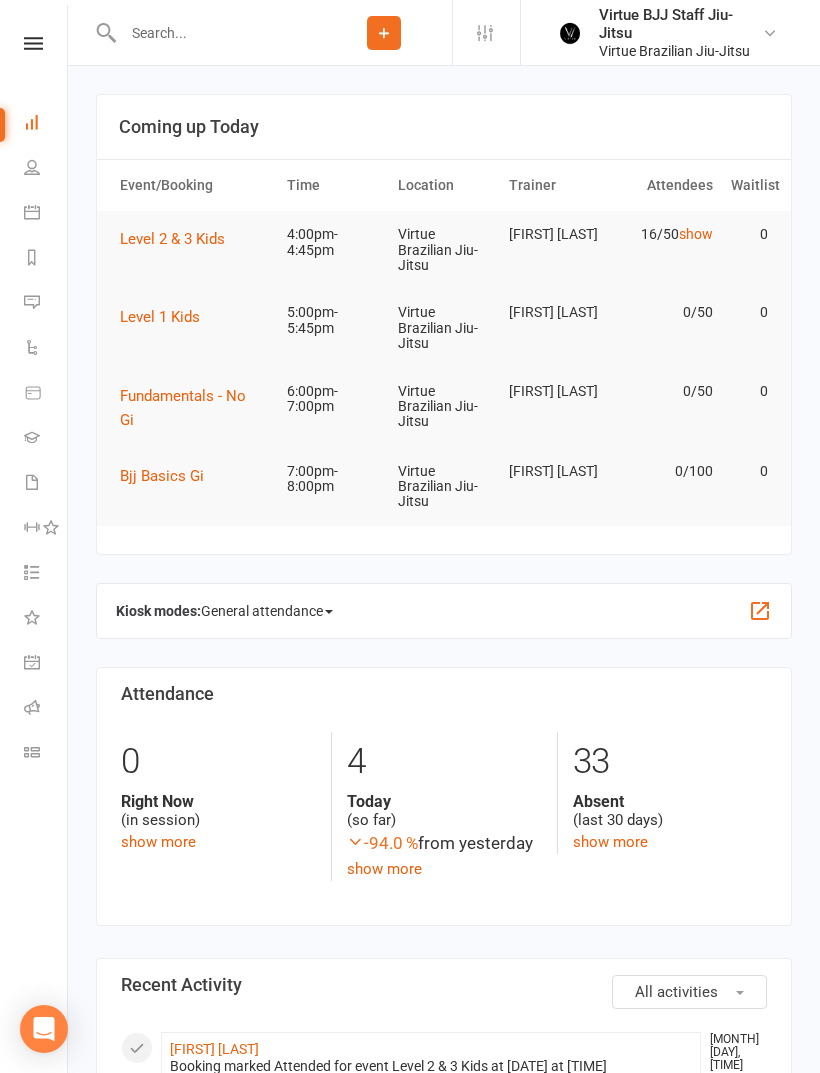 click on "Clubworx Dashboard People Calendar Reports Messages   1 Automations   Product Sales Gradings   Waivers   Workouts   Tasks   What's New Check-in Kiosk modes General attendance Roll call Class check-in" at bounding box center (34, 541) 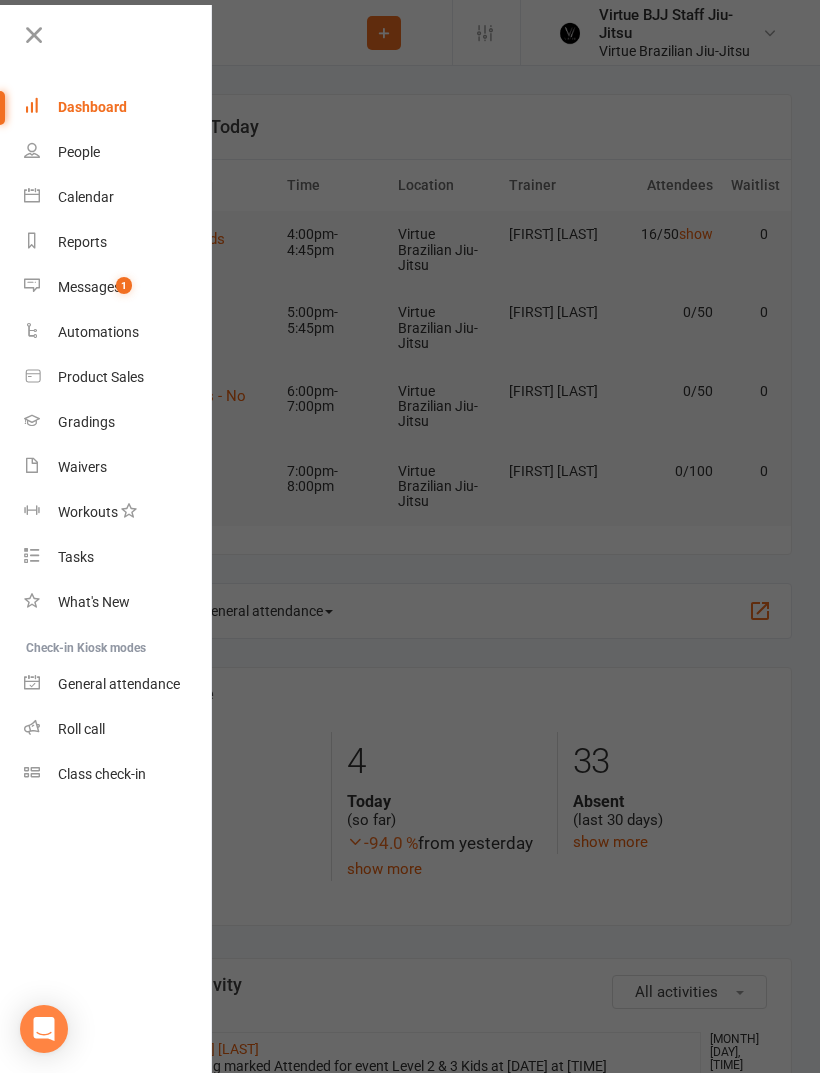 click on "Class check-in" at bounding box center [102, 774] 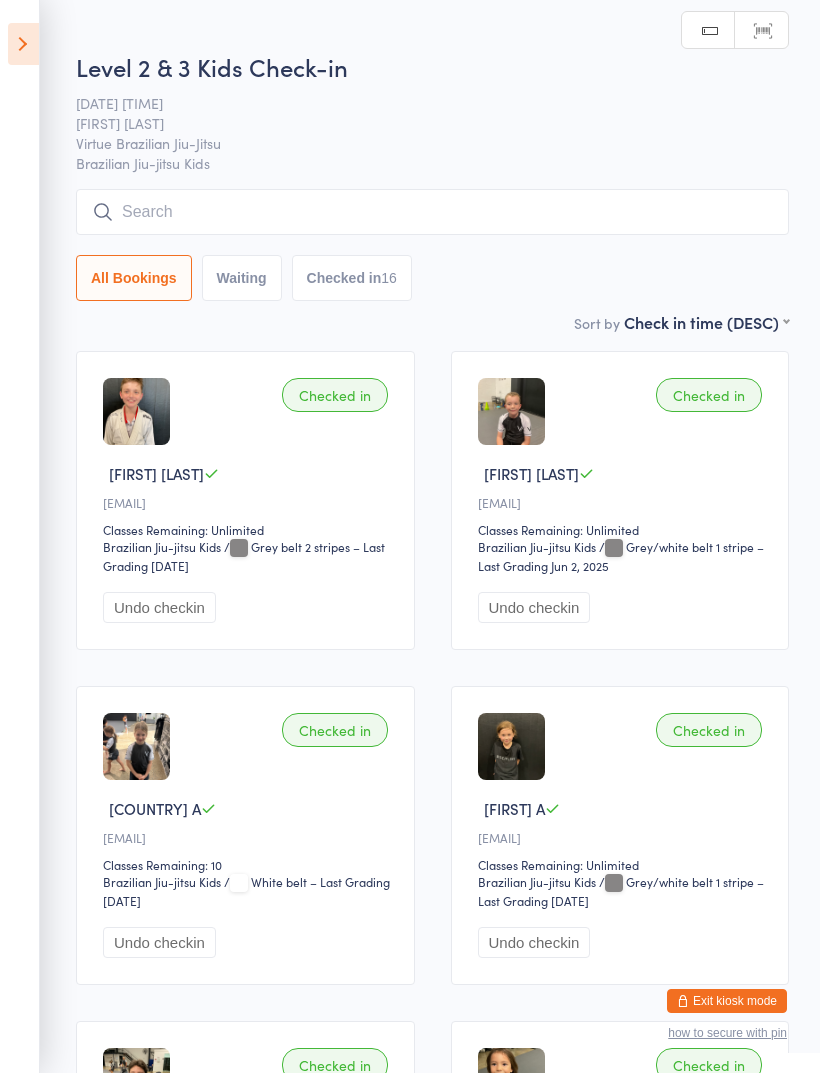 scroll, scrollTop: 0, scrollLeft: 0, axis: both 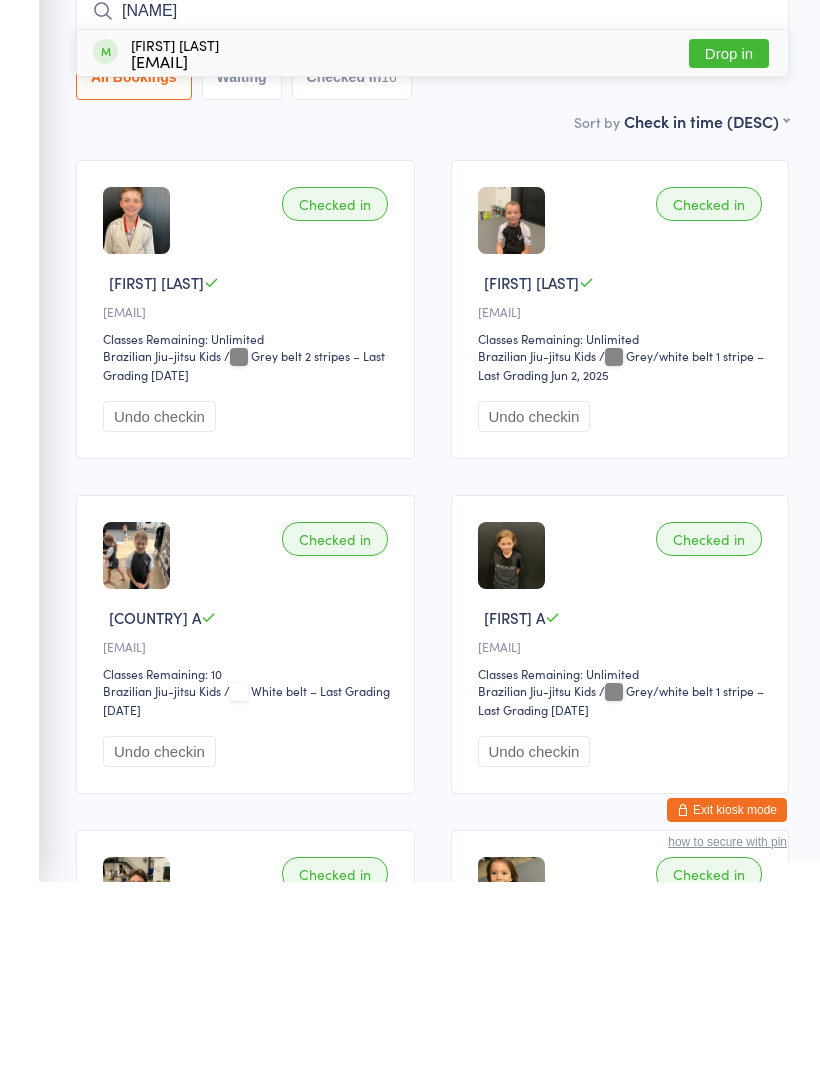 type on "[NAME]" 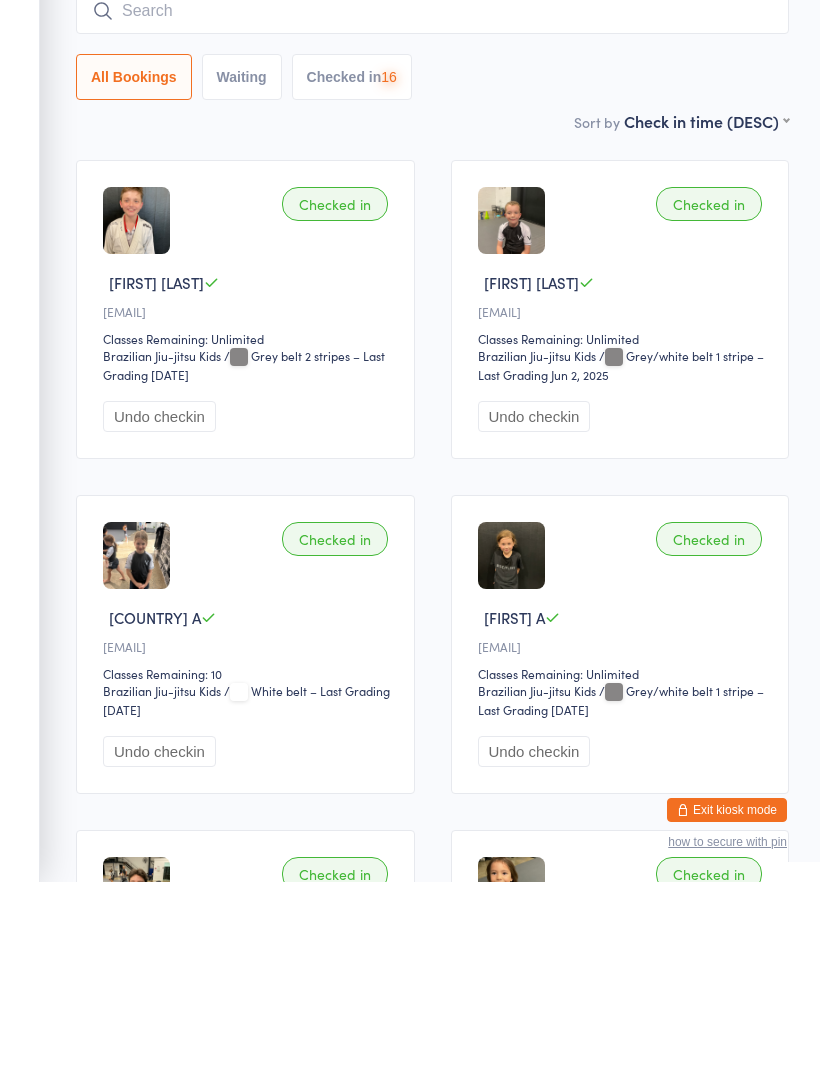click at bounding box center [432, 202] 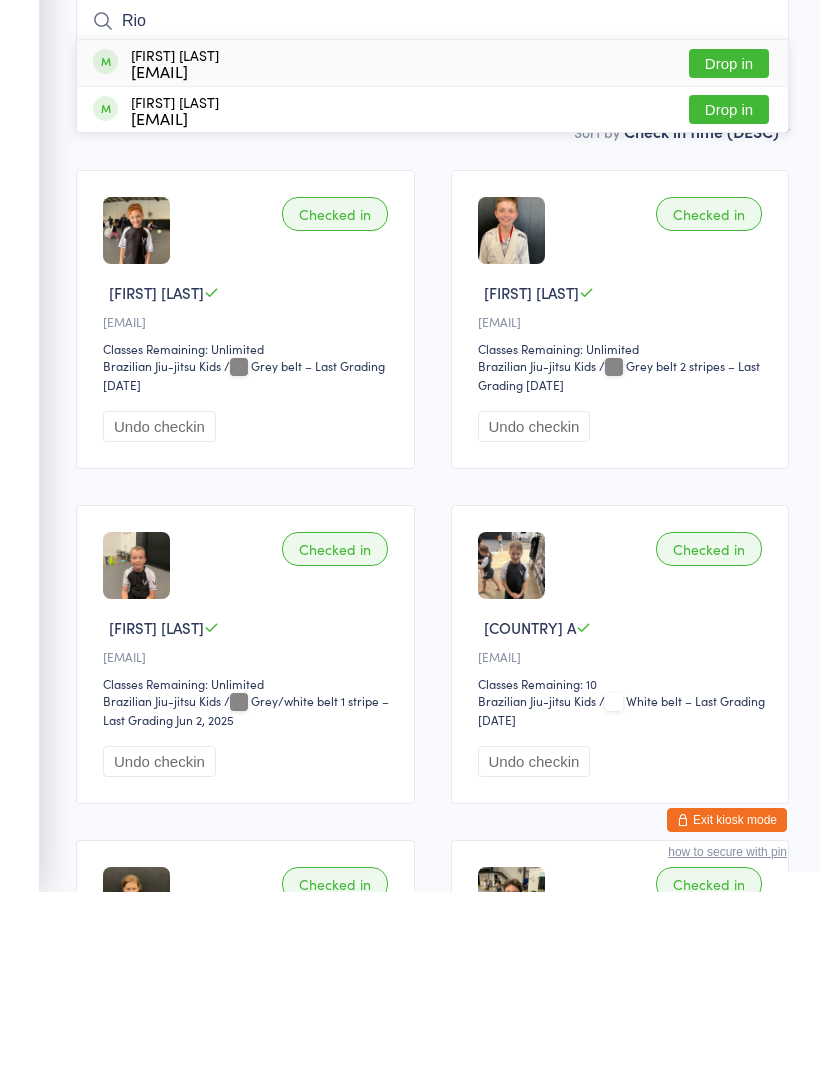 type on "Rio" 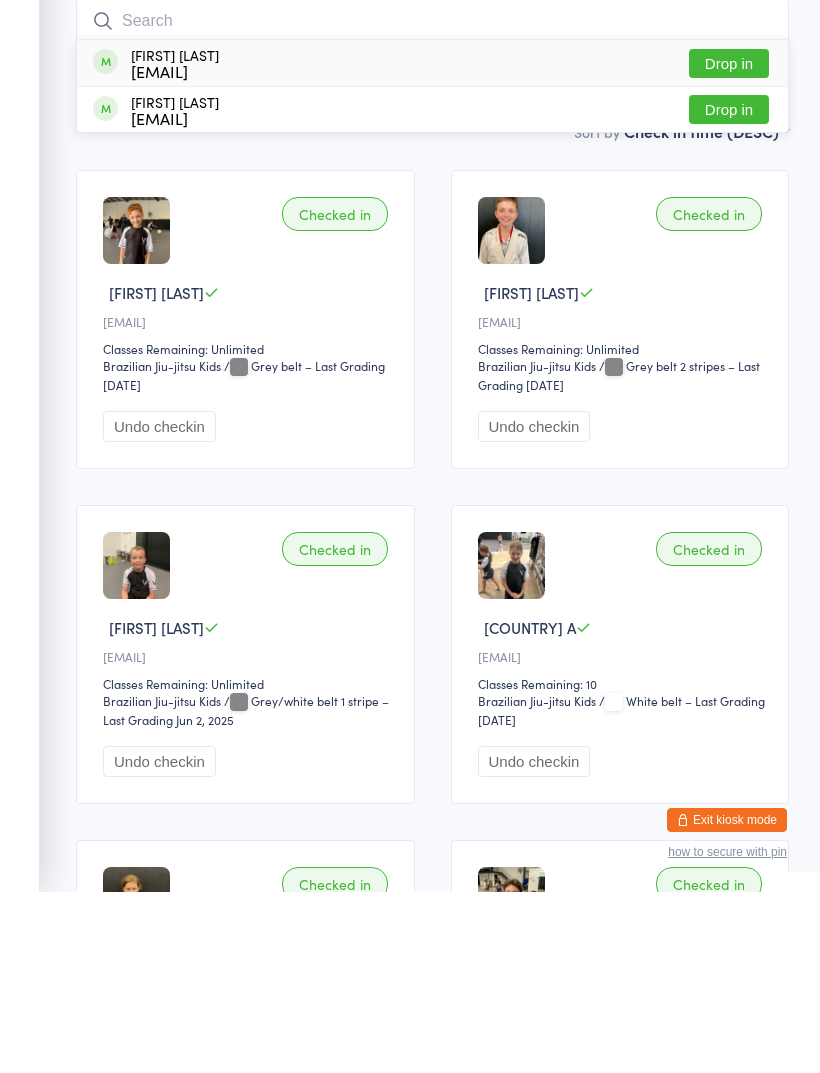 scroll, scrollTop: 181, scrollLeft: 0, axis: vertical 